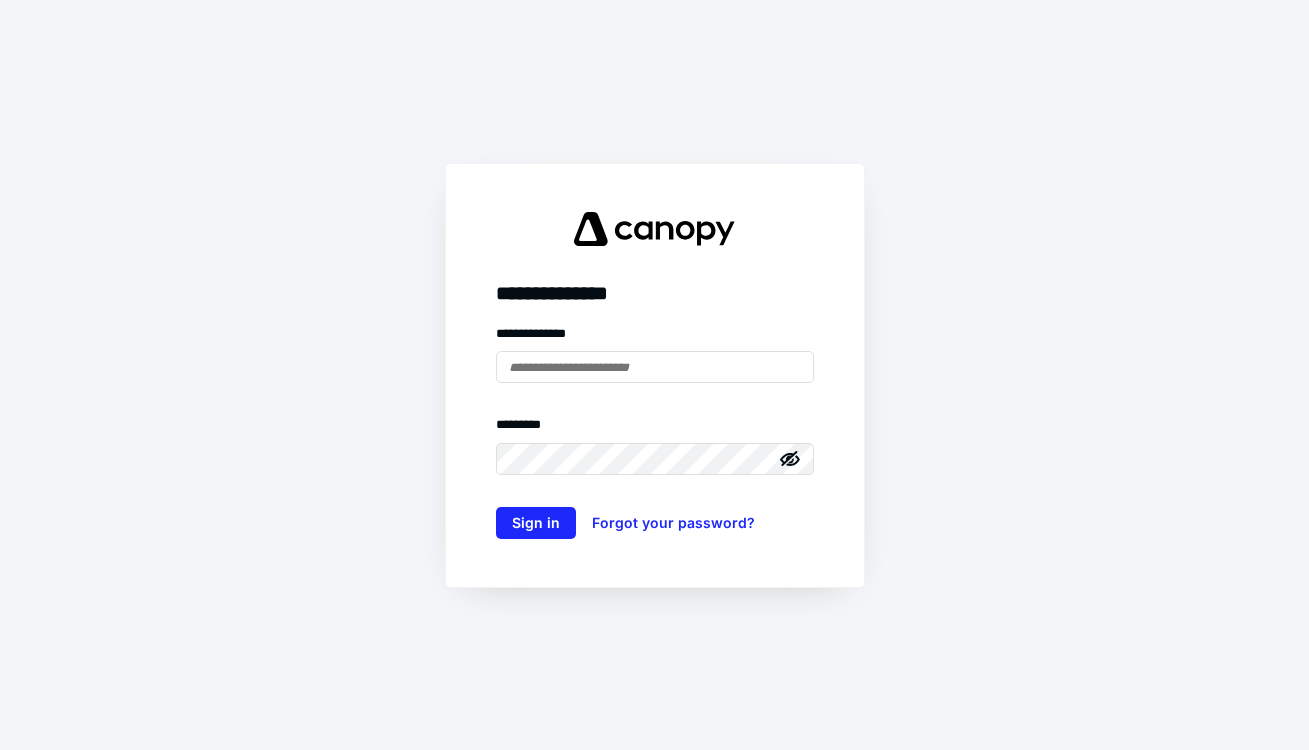 scroll, scrollTop: 0, scrollLeft: 0, axis: both 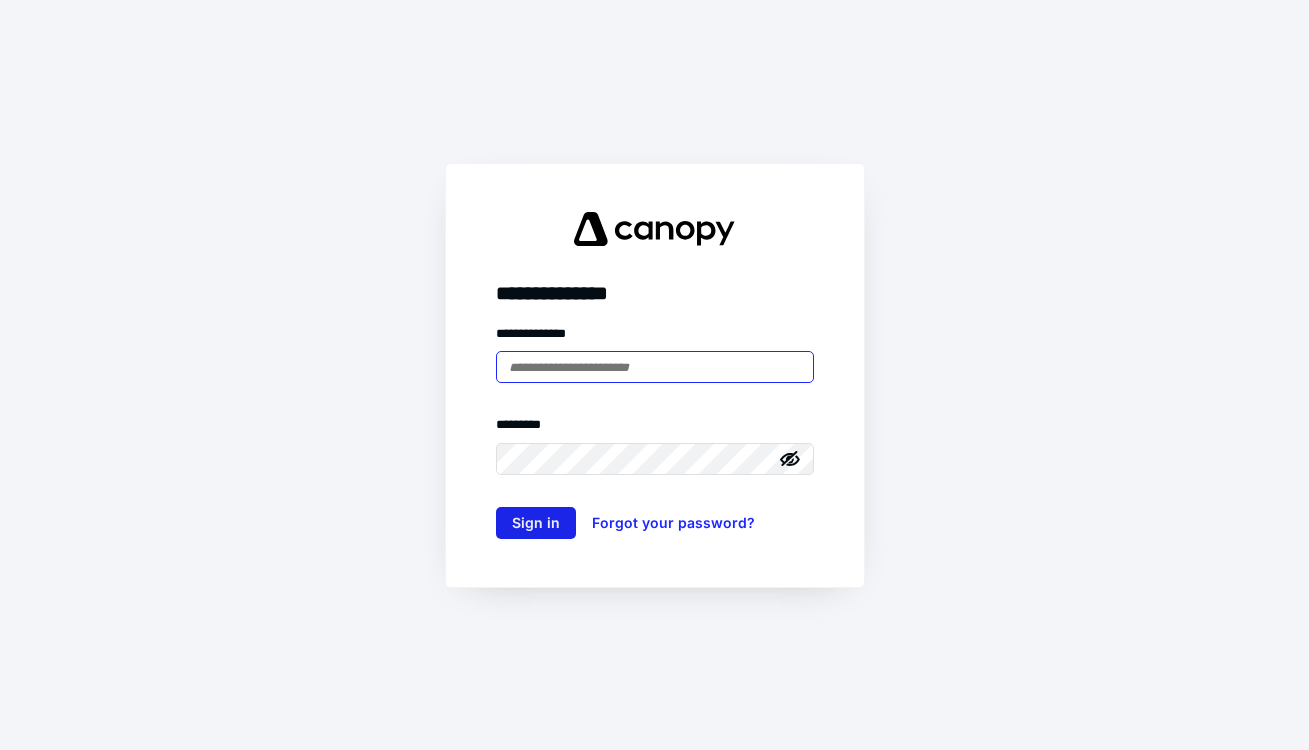 type on "**********" 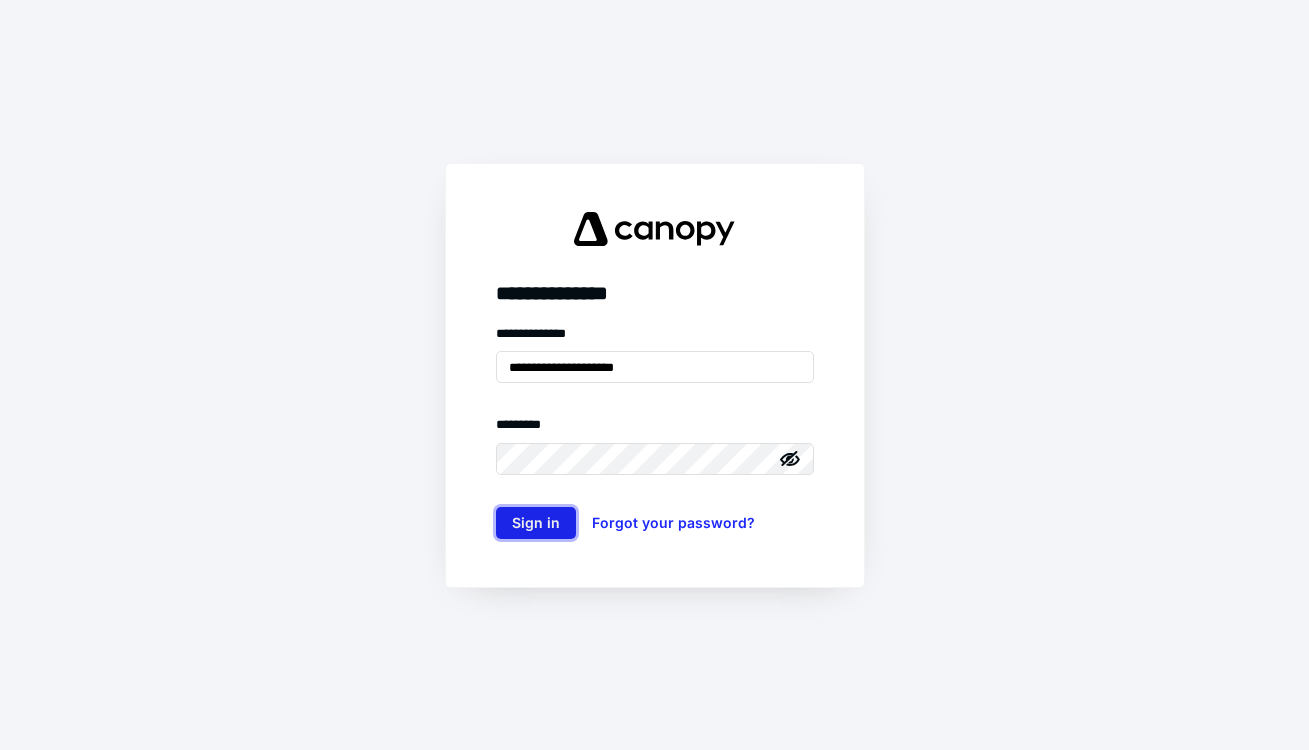 click on "Sign in" at bounding box center [536, 523] 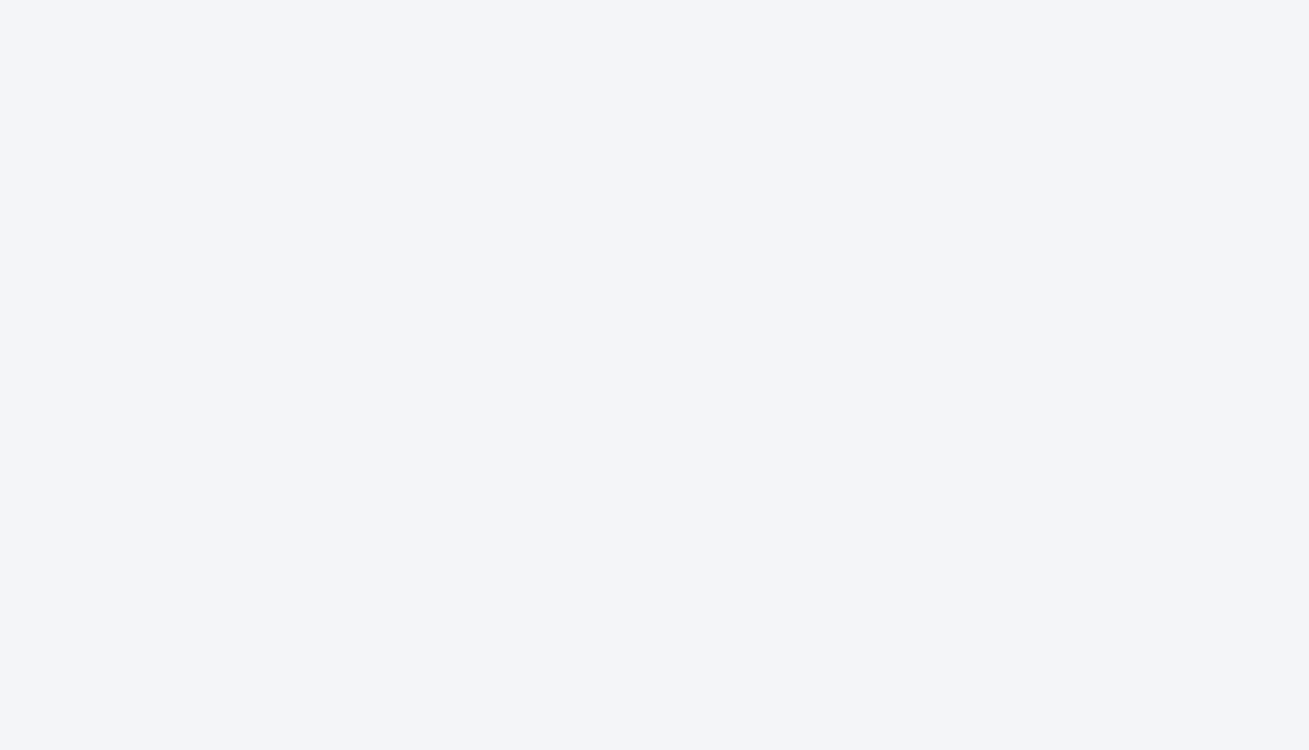 scroll, scrollTop: 0, scrollLeft: 0, axis: both 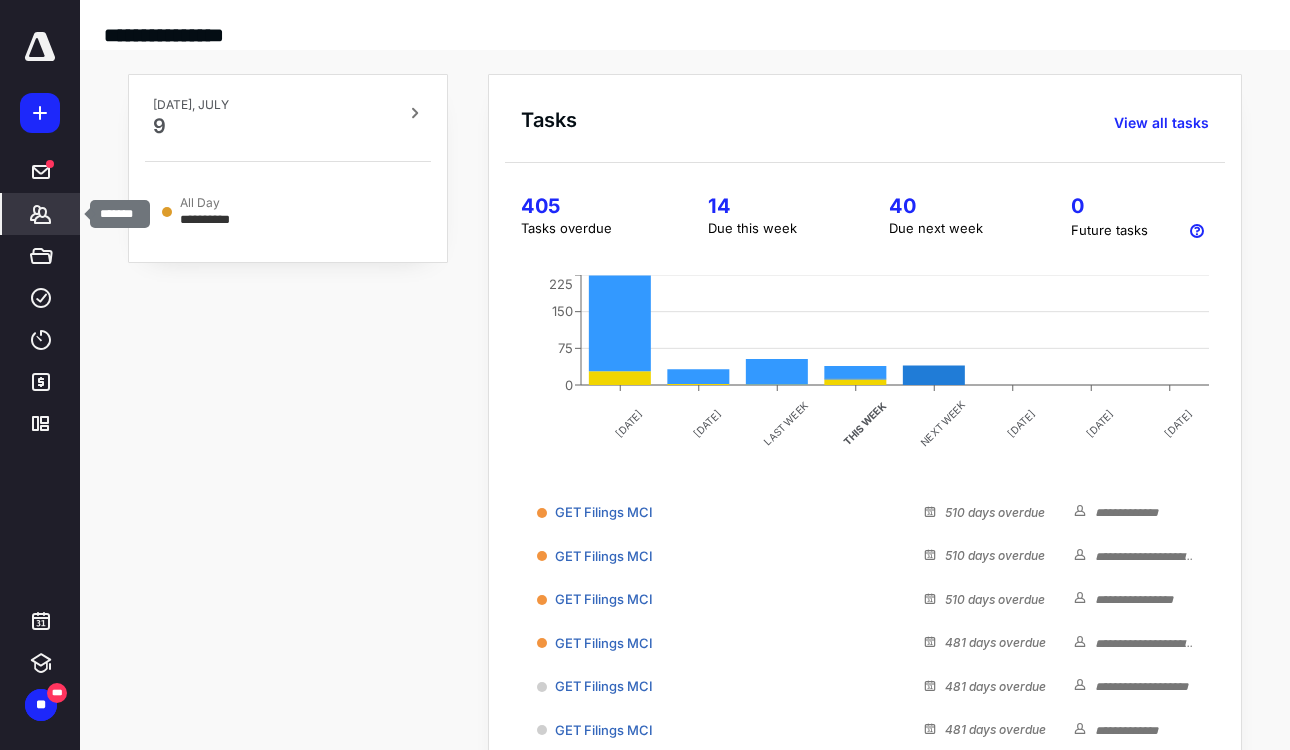 click 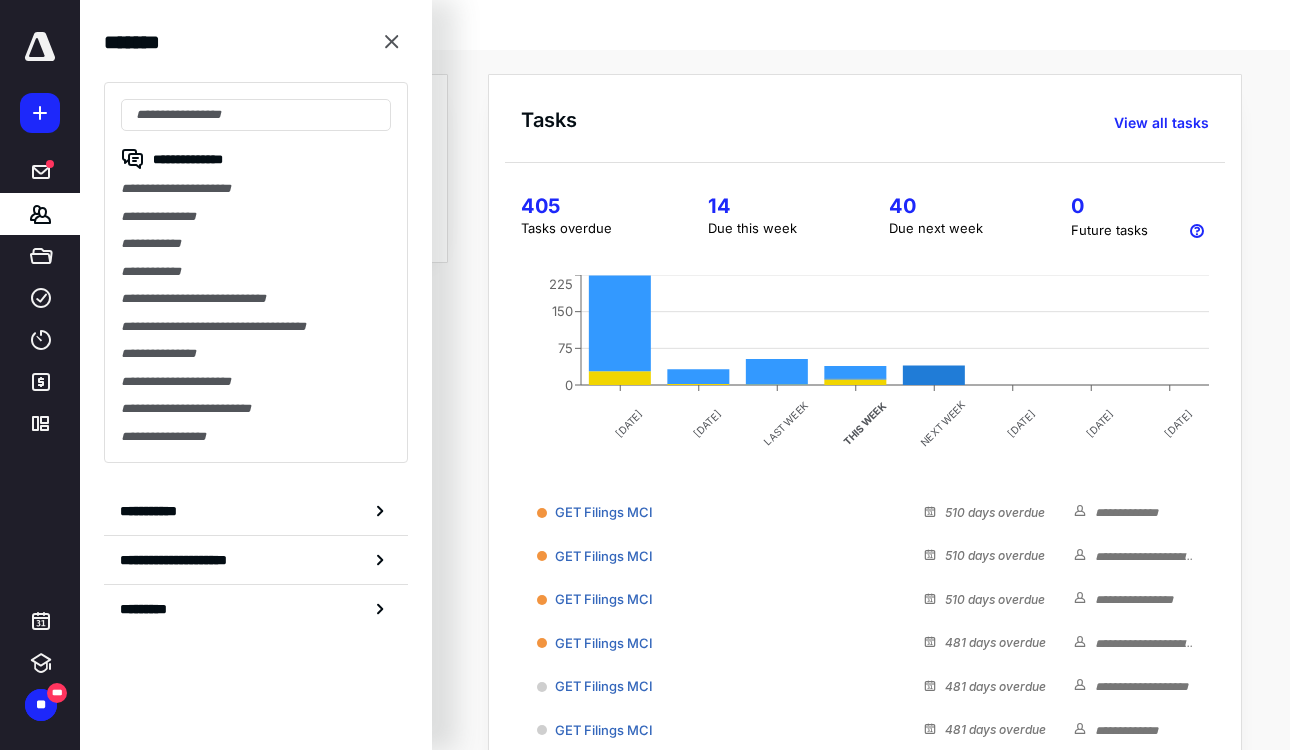 click on "**********" at bounding box center [256, 299] 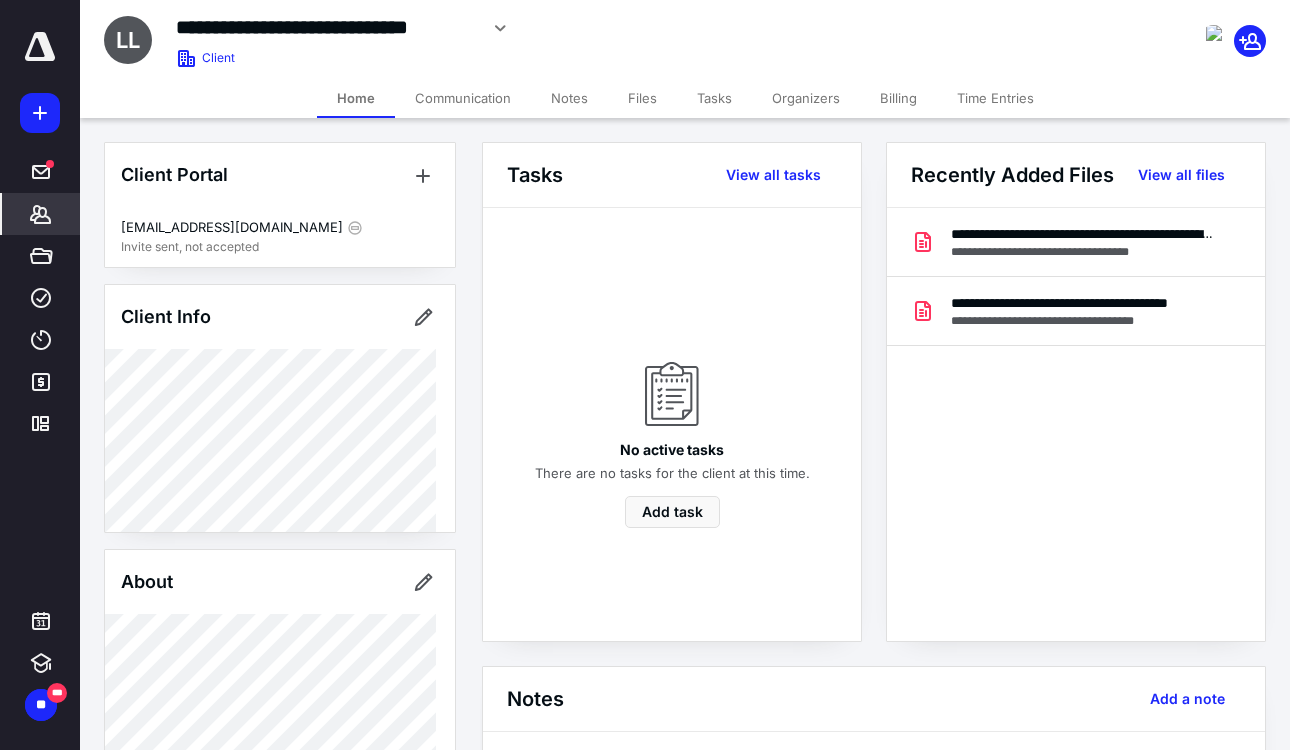 click on "Files" at bounding box center (642, 98) 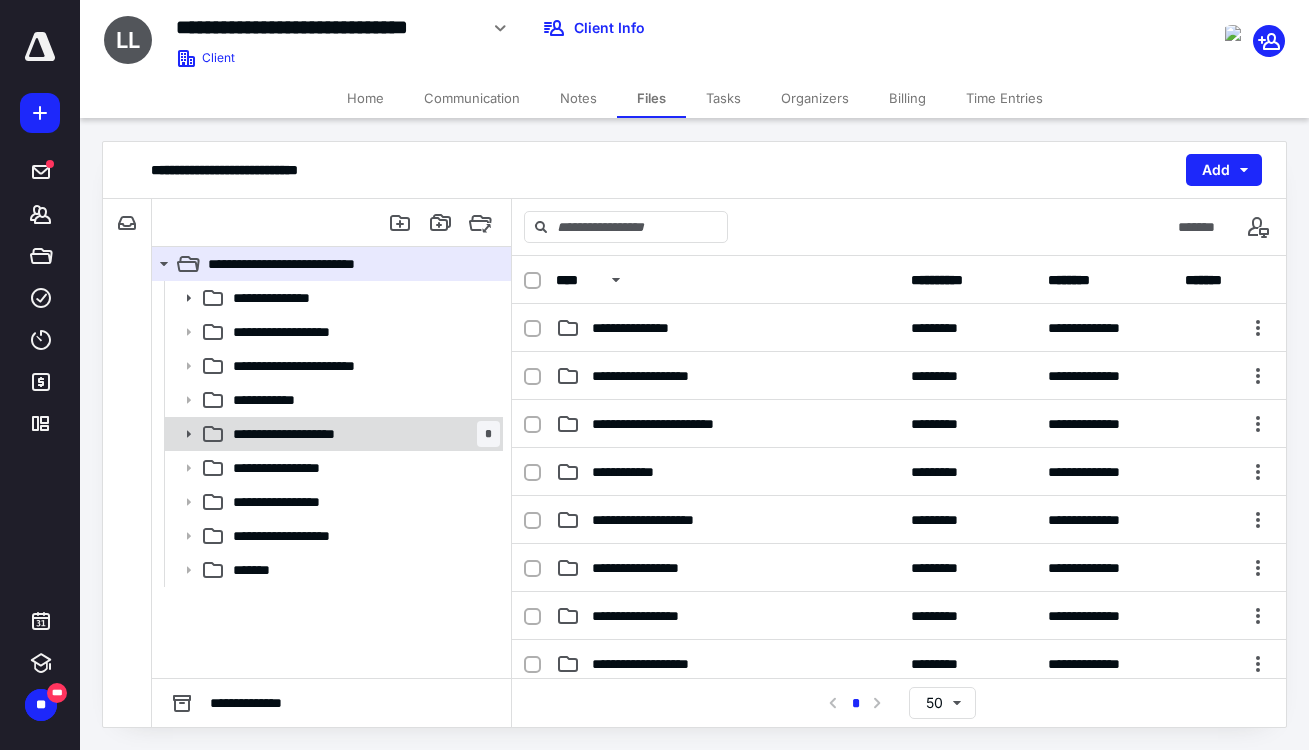 click 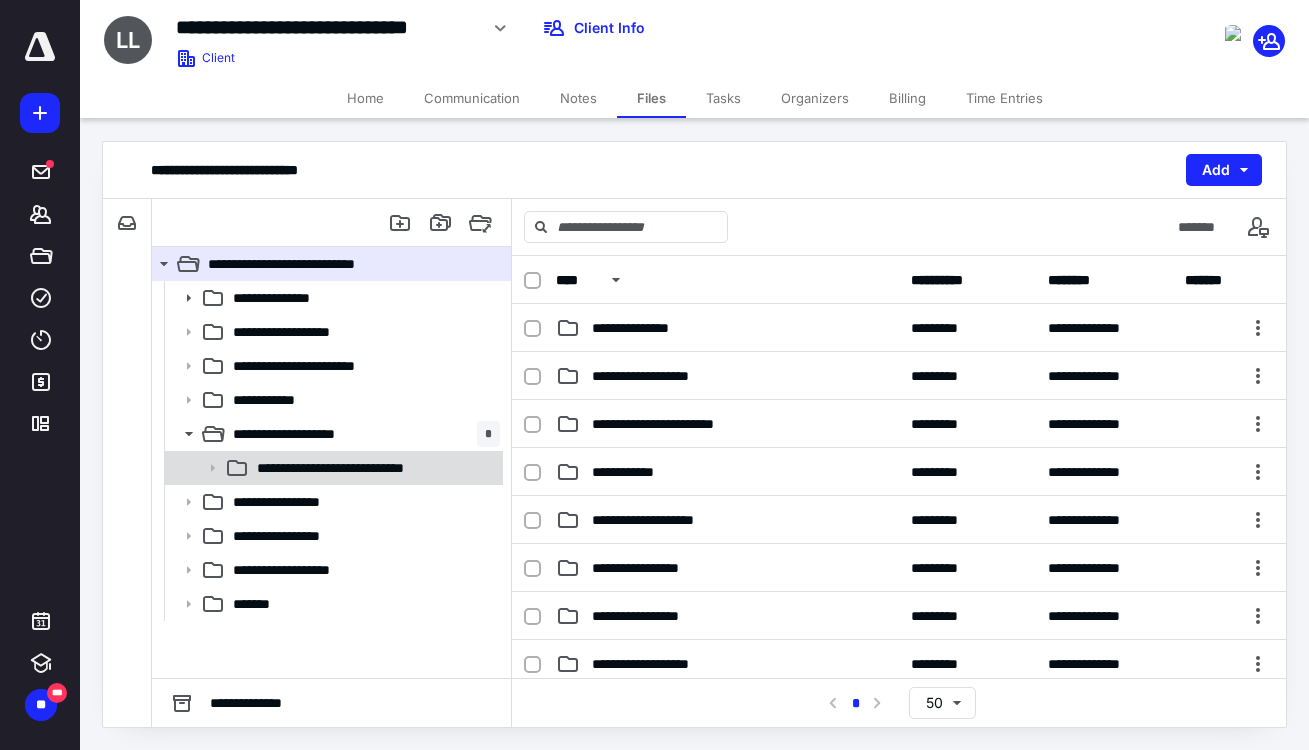 click 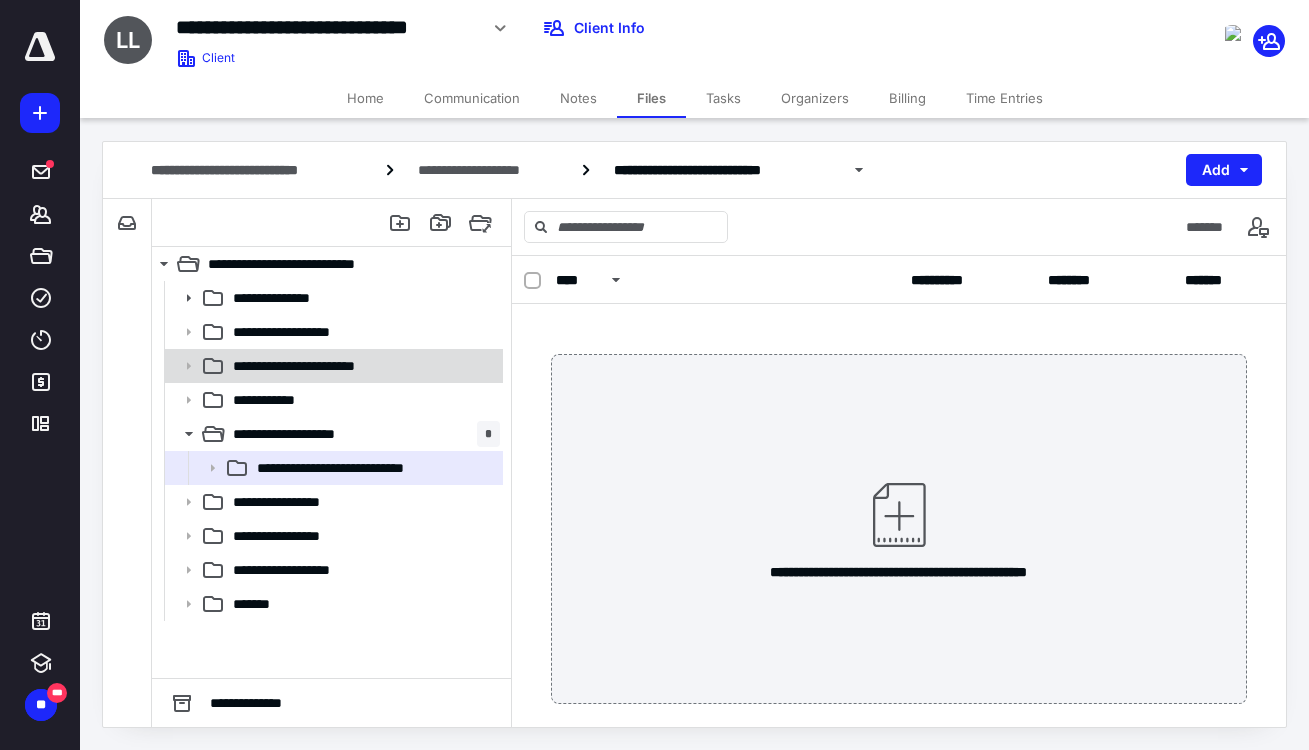 click 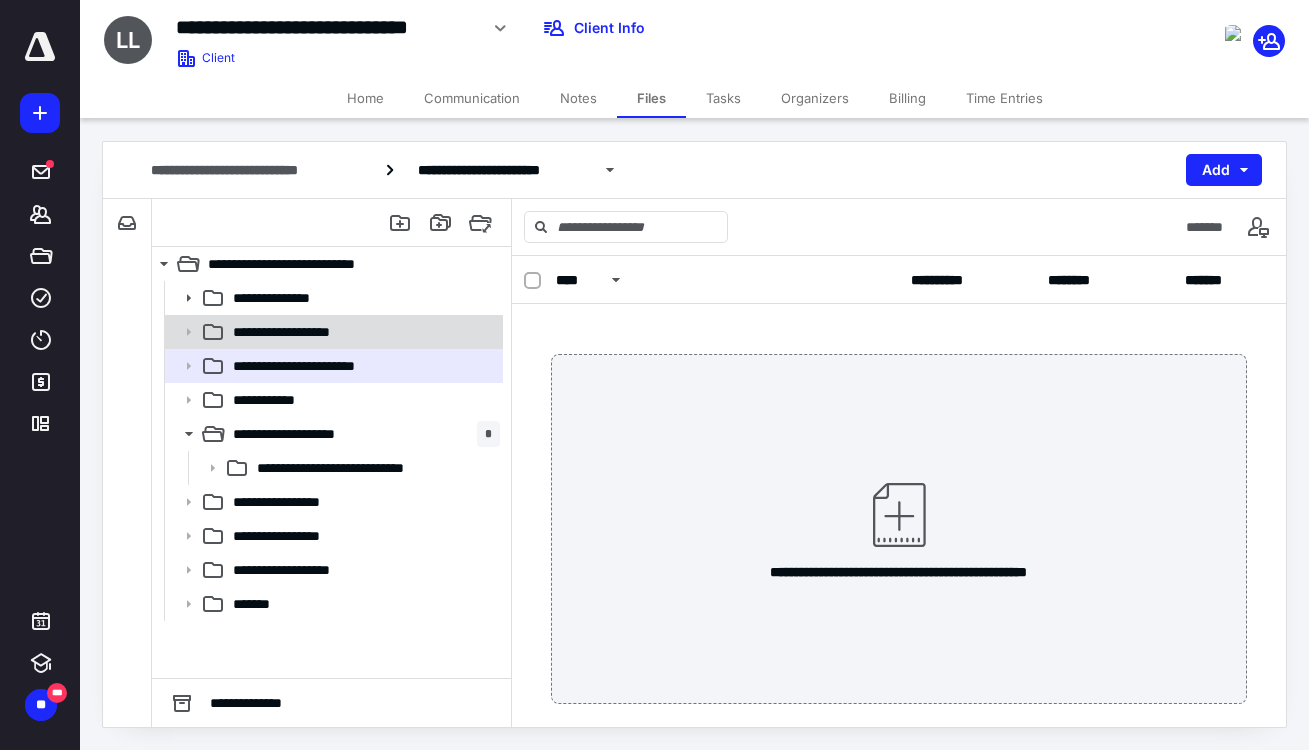 click 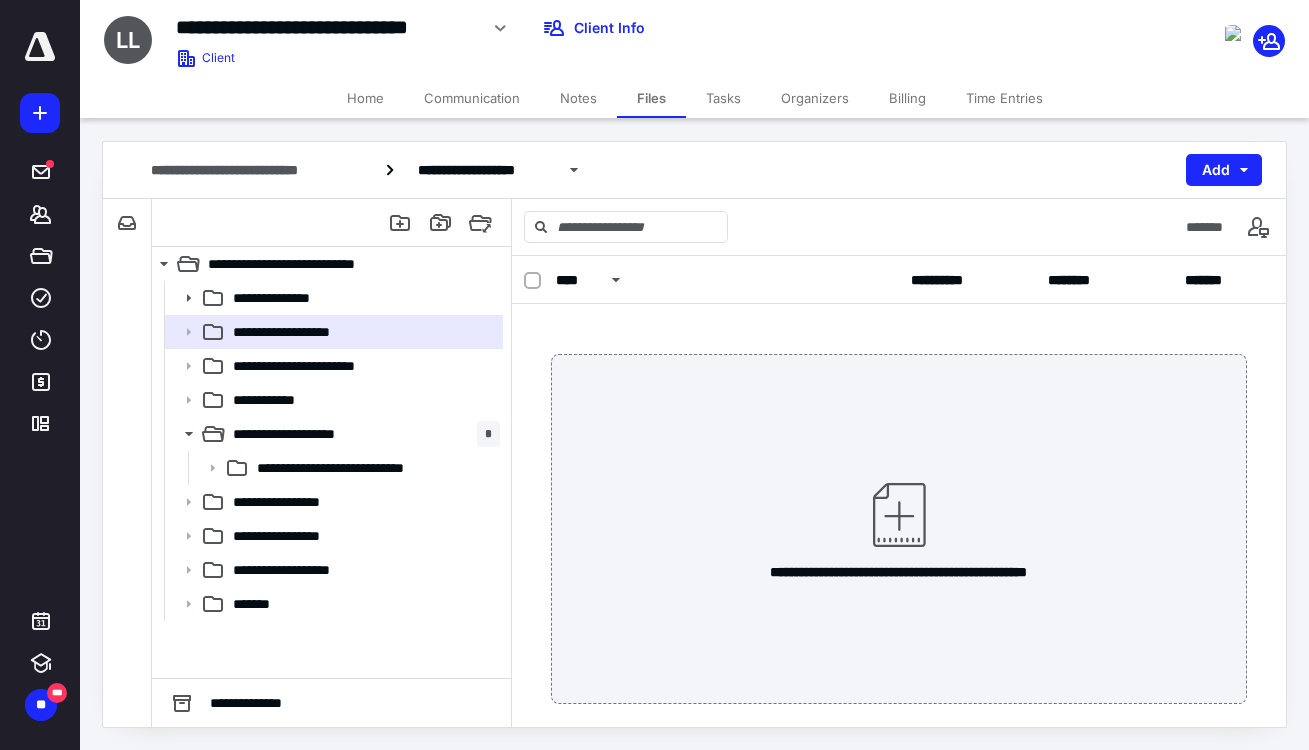 click on "Files" at bounding box center (651, 98) 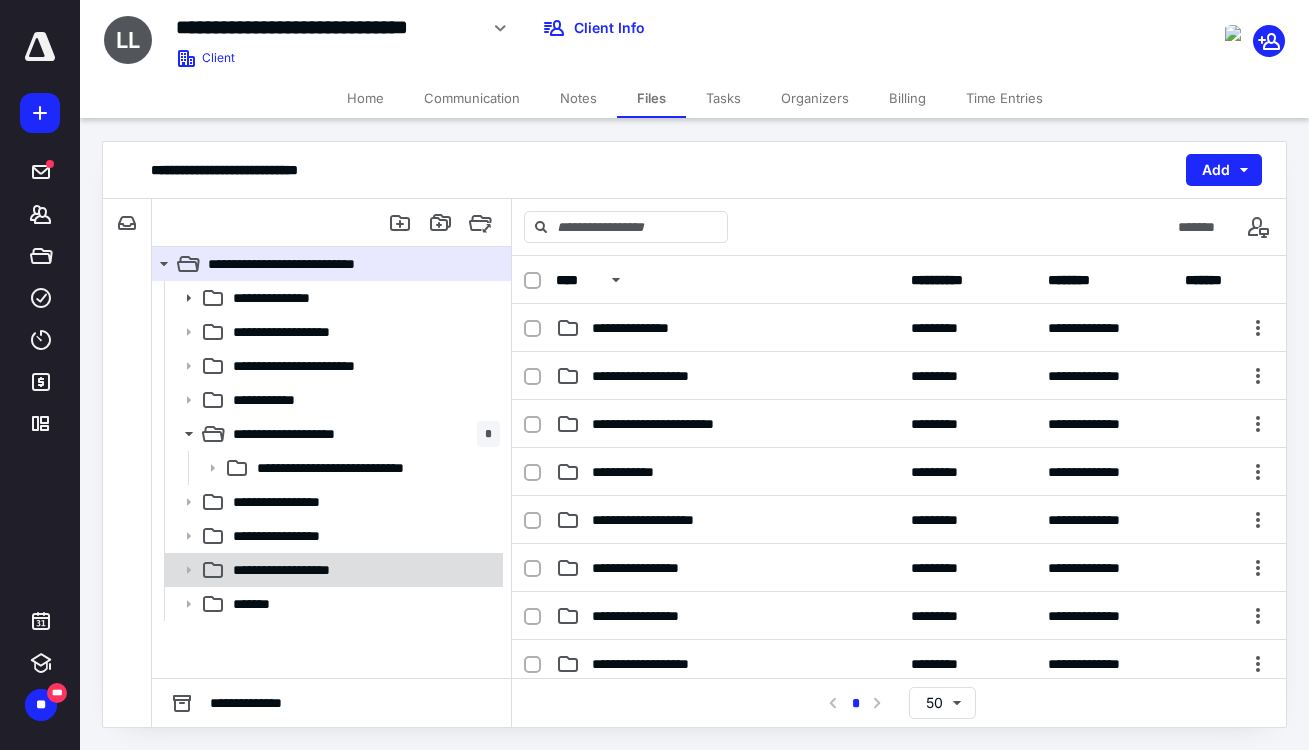 click 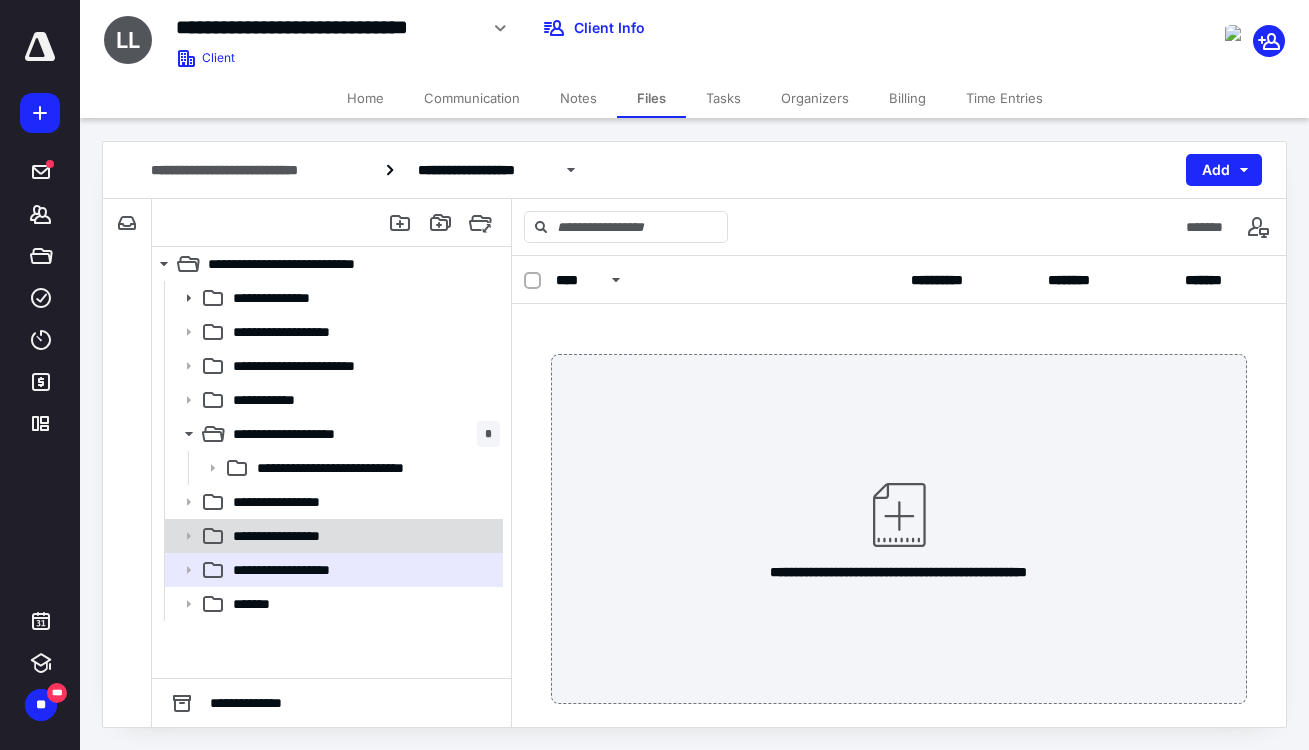 click 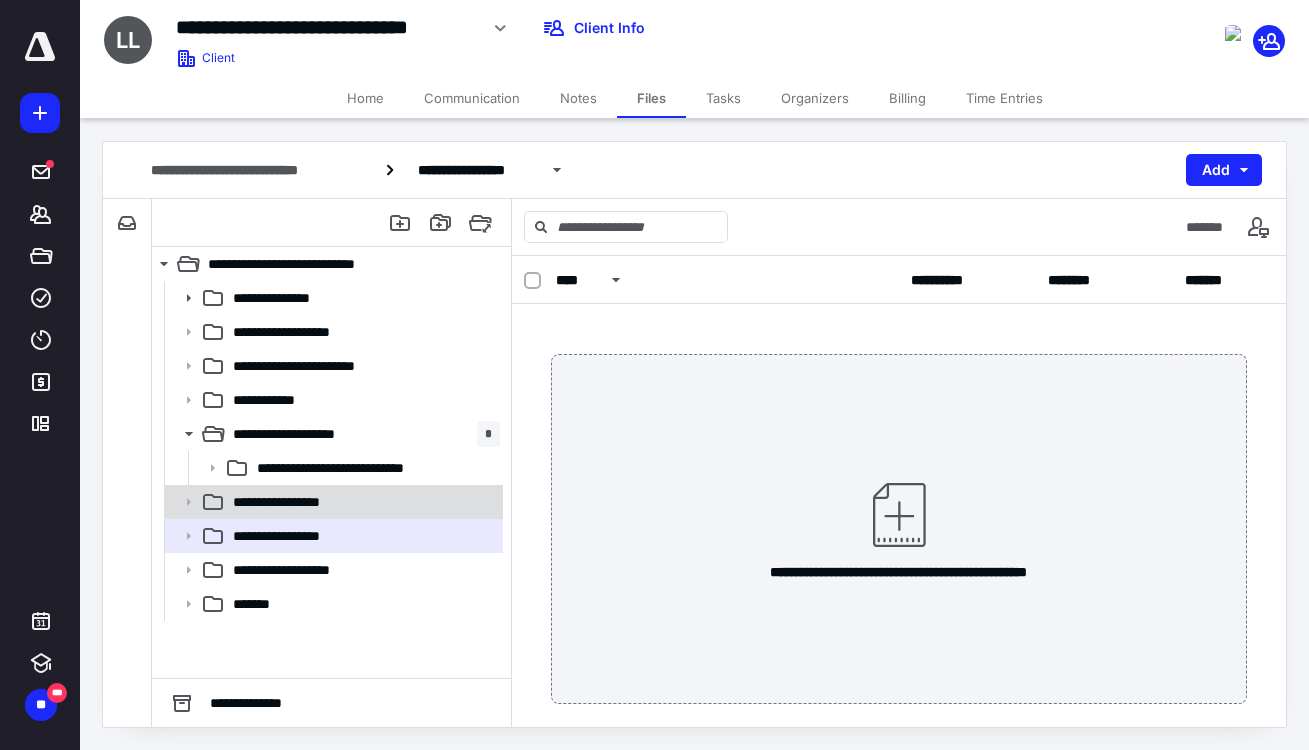 click 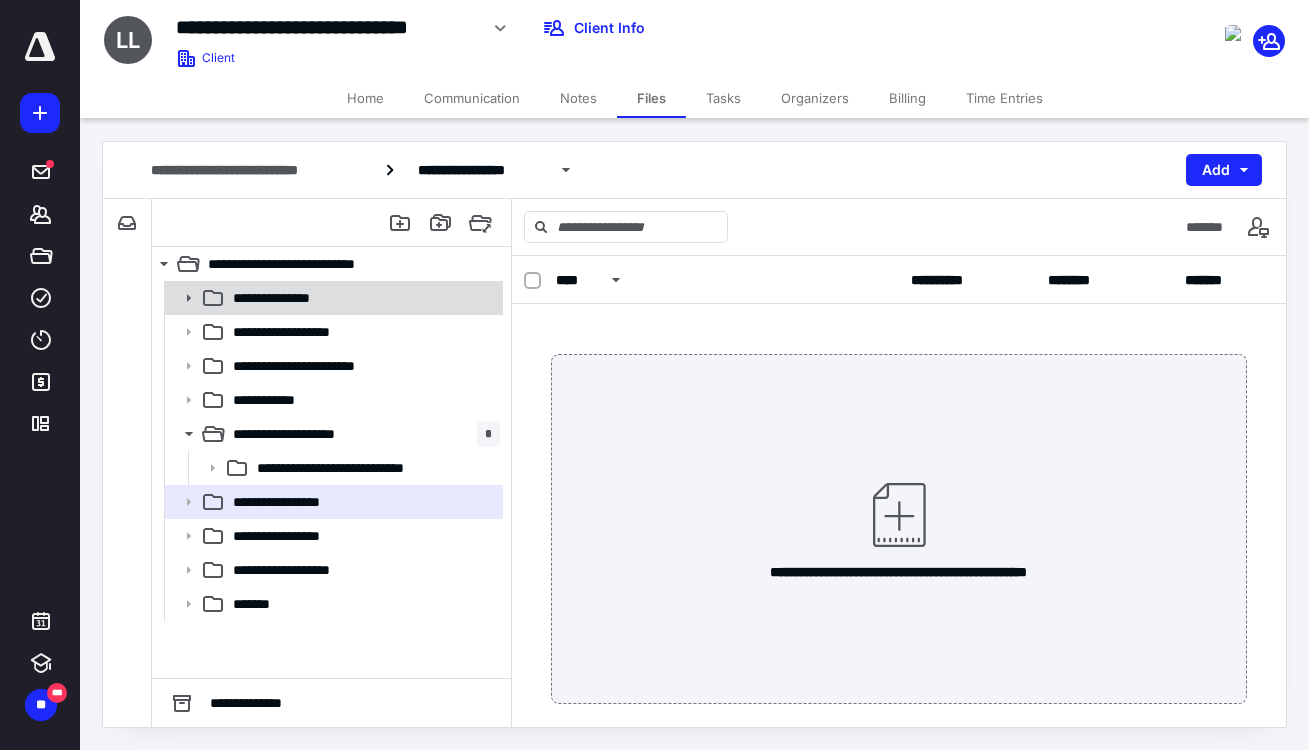 click 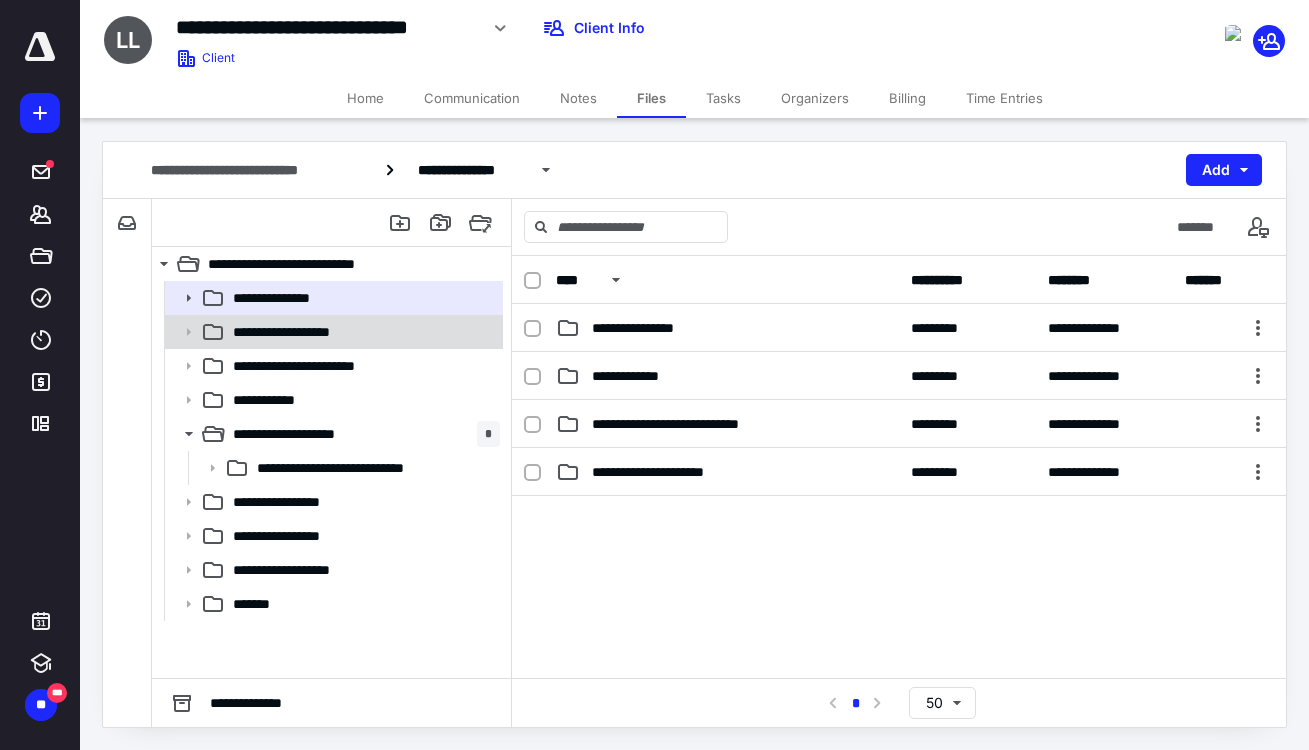 click 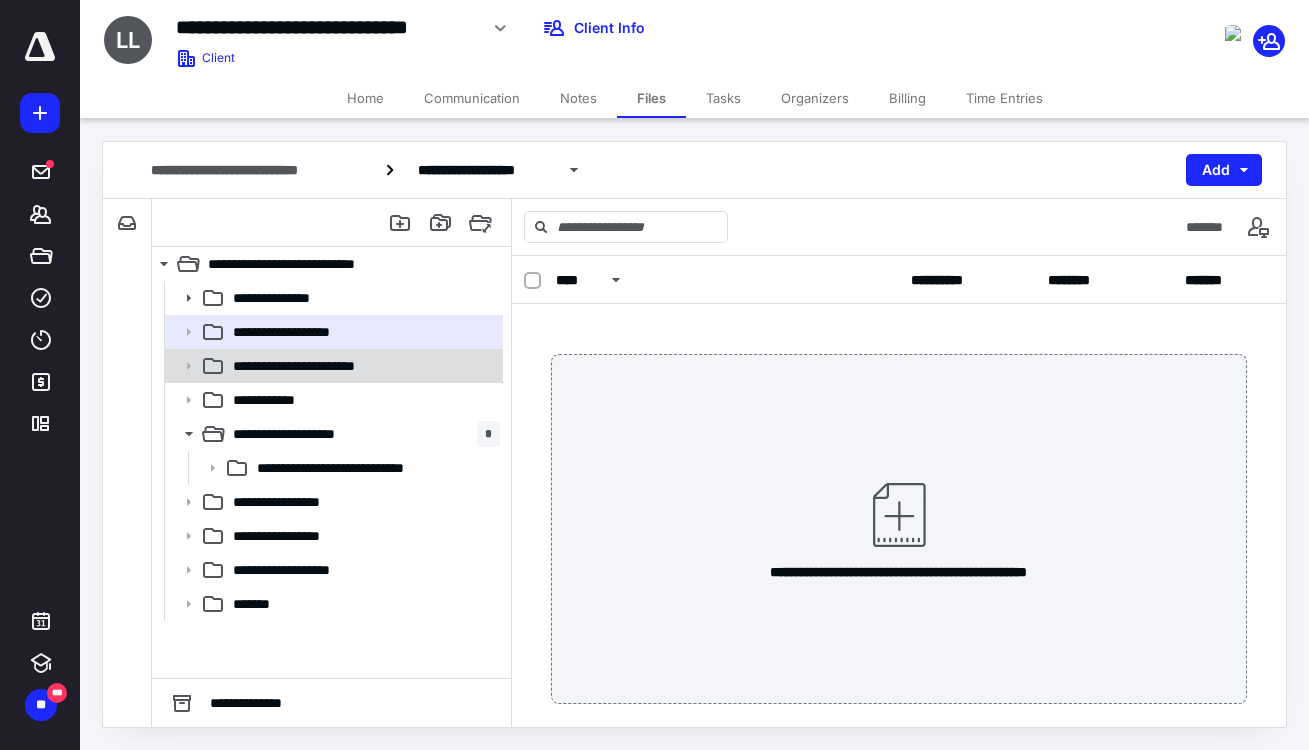 click 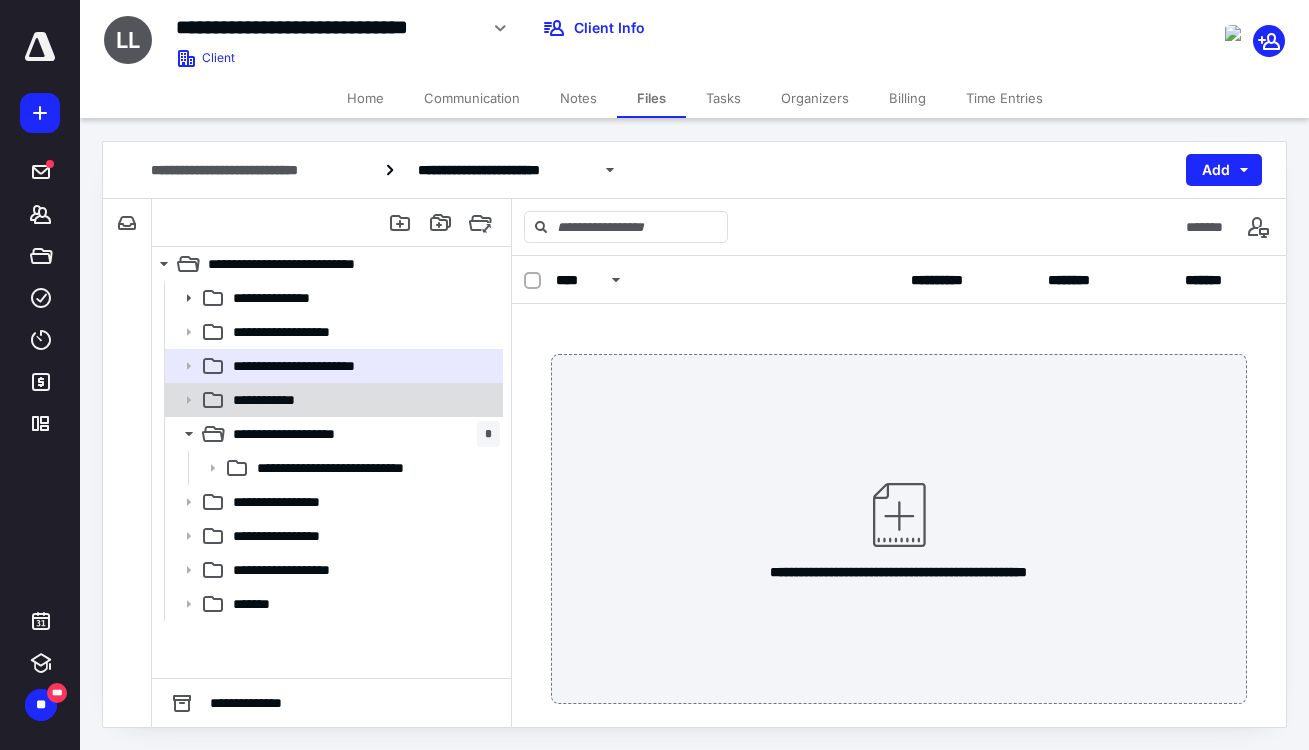 click 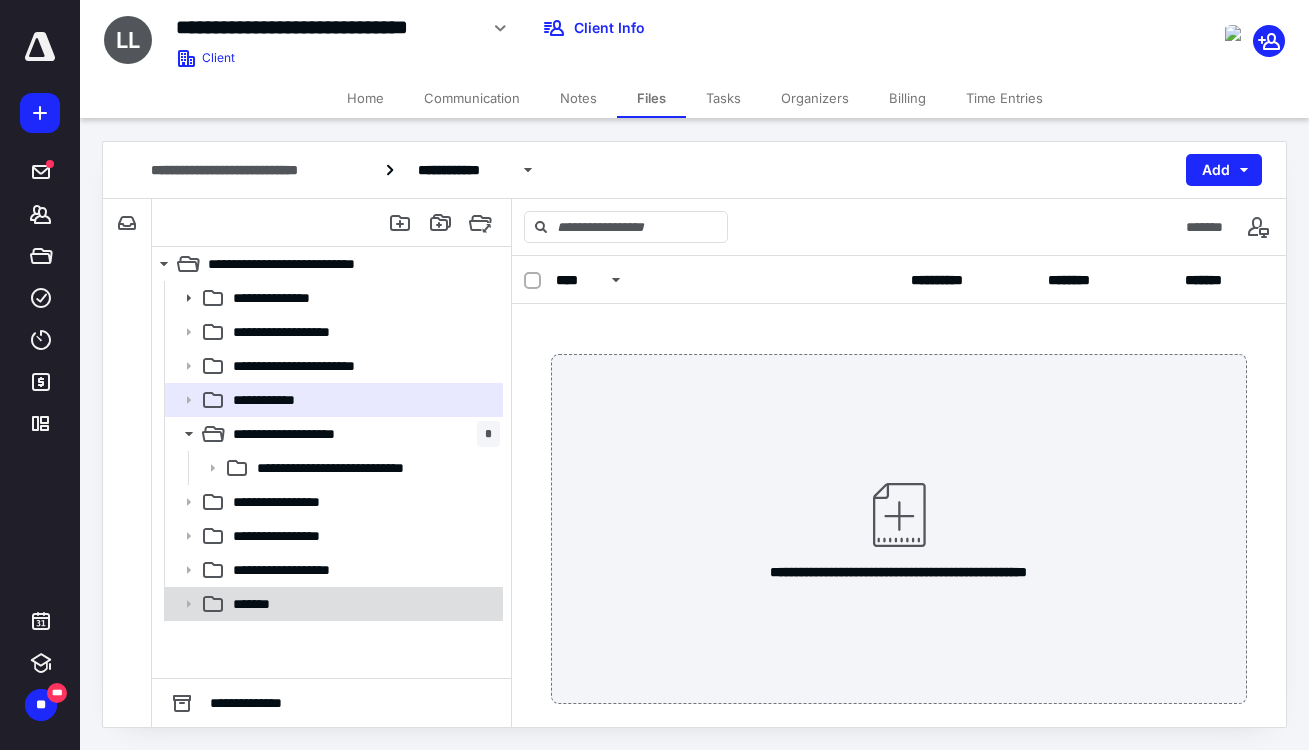 click 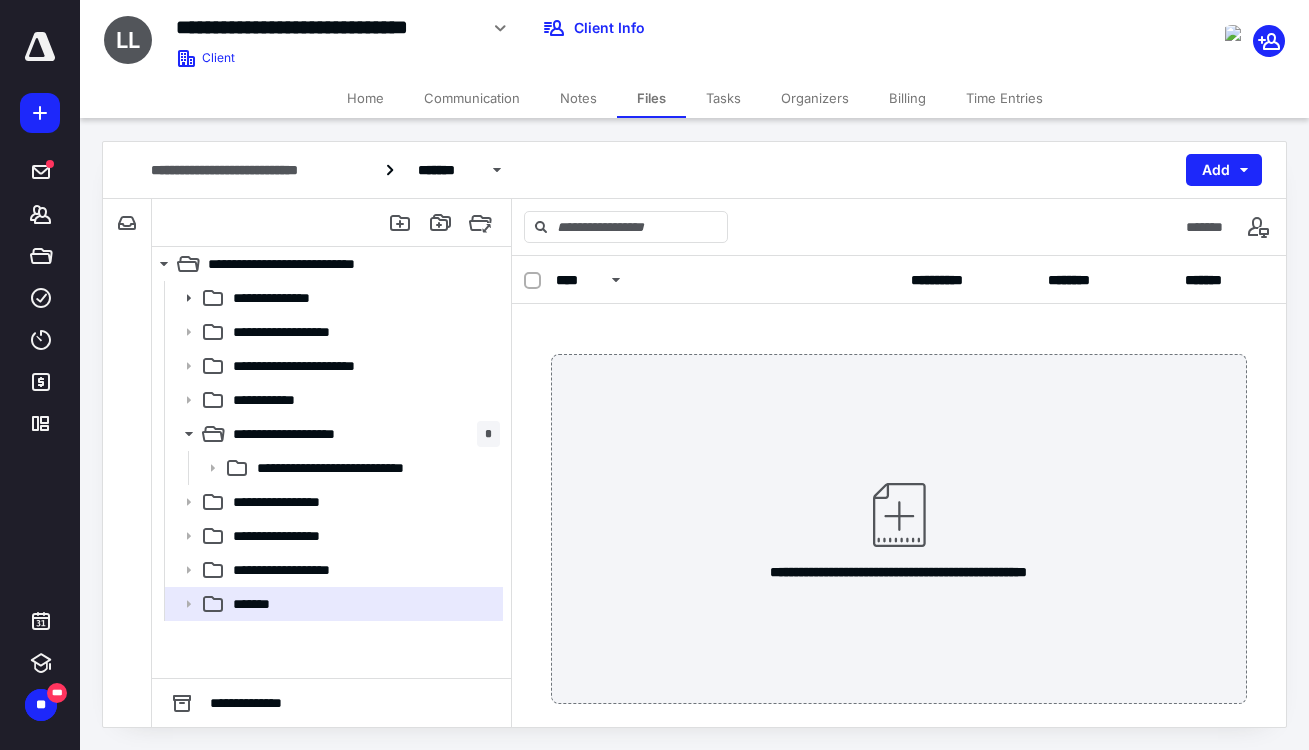 click on "Communication" at bounding box center [472, 98] 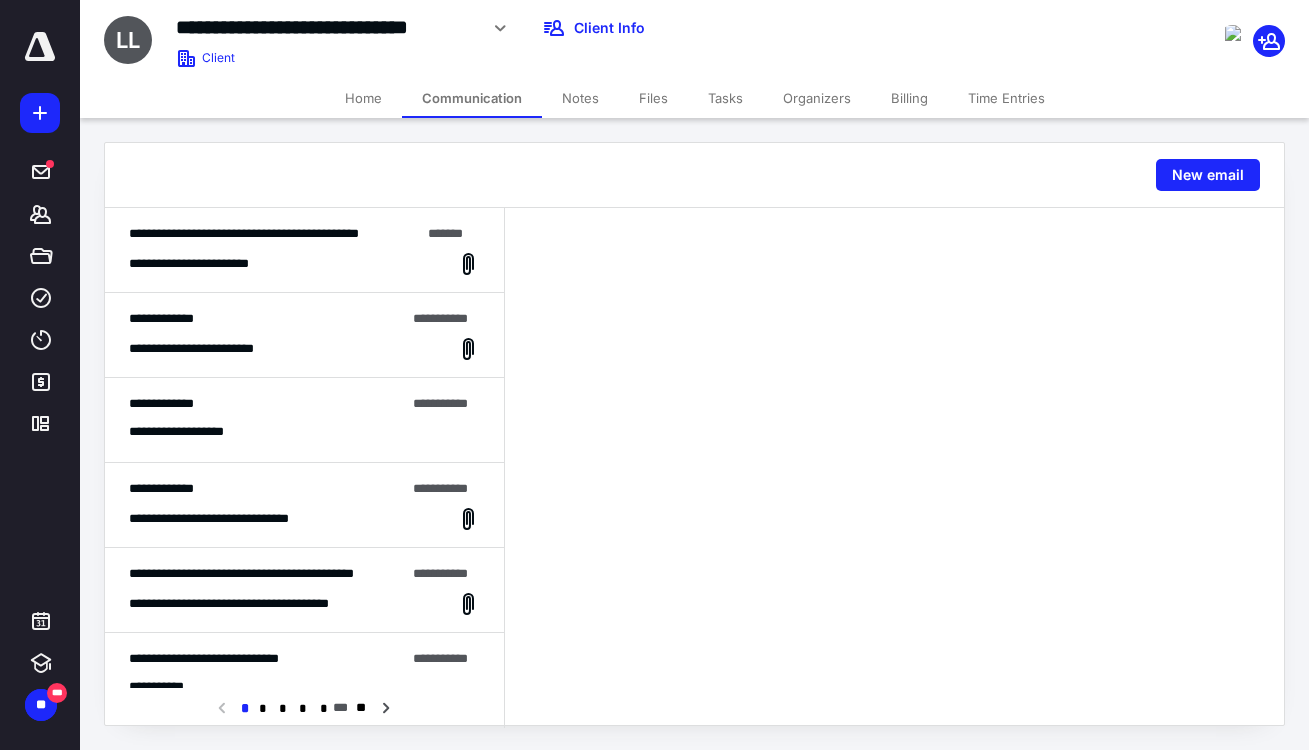 click on "Files" at bounding box center [653, 98] 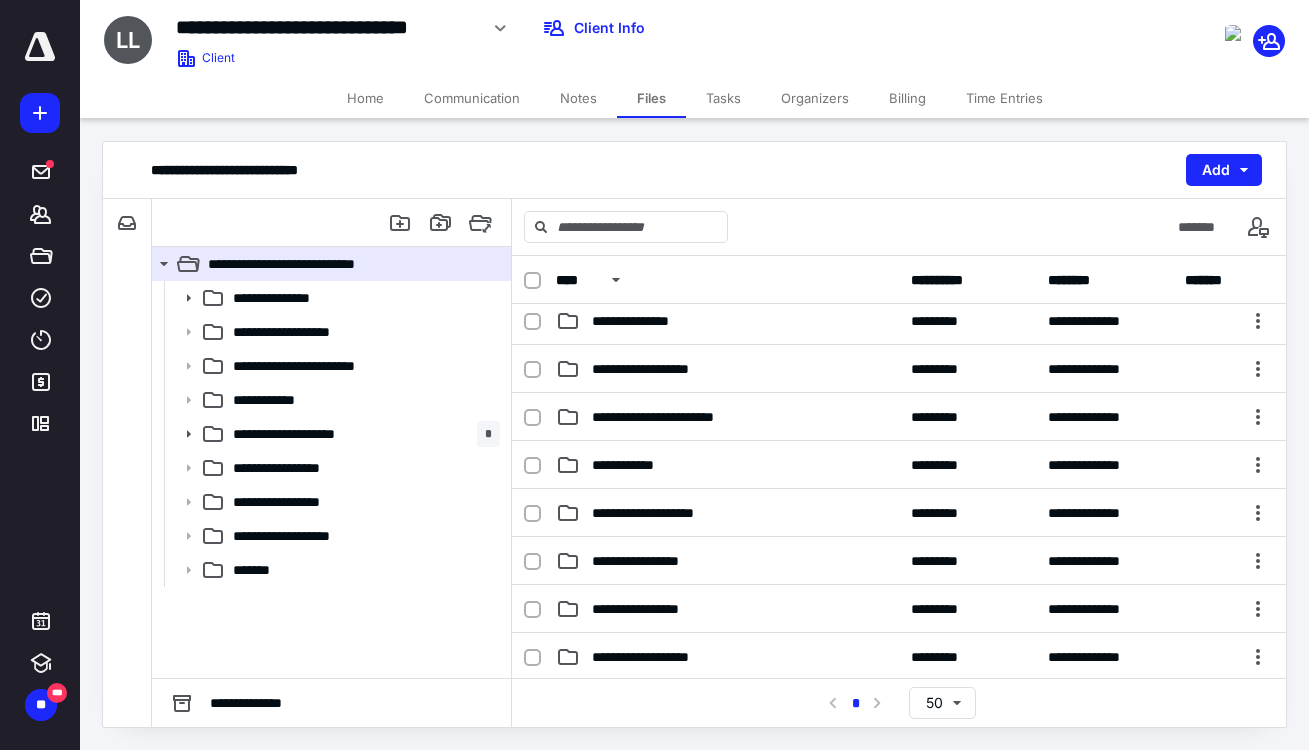 scroll, scrollTop: 0, scrollLeft: 0, axis: both 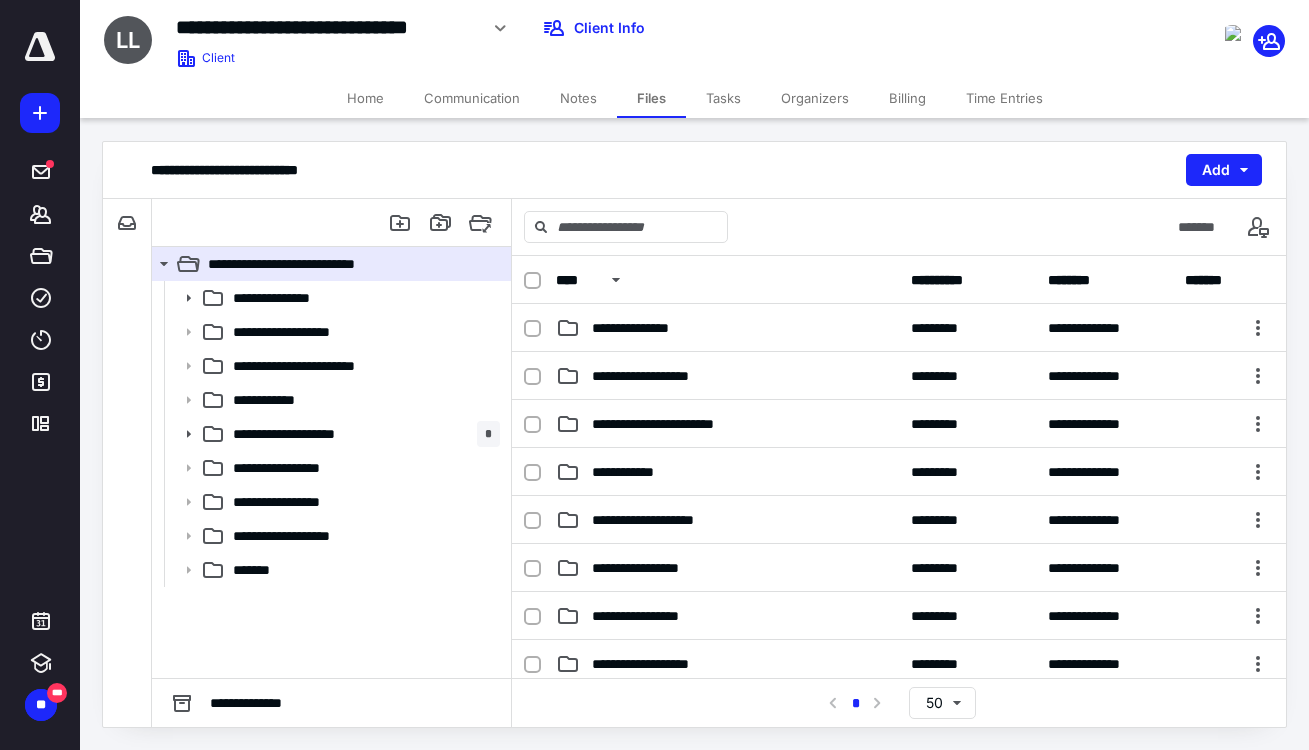 click on "Notes" at bounding box center (578, 98) 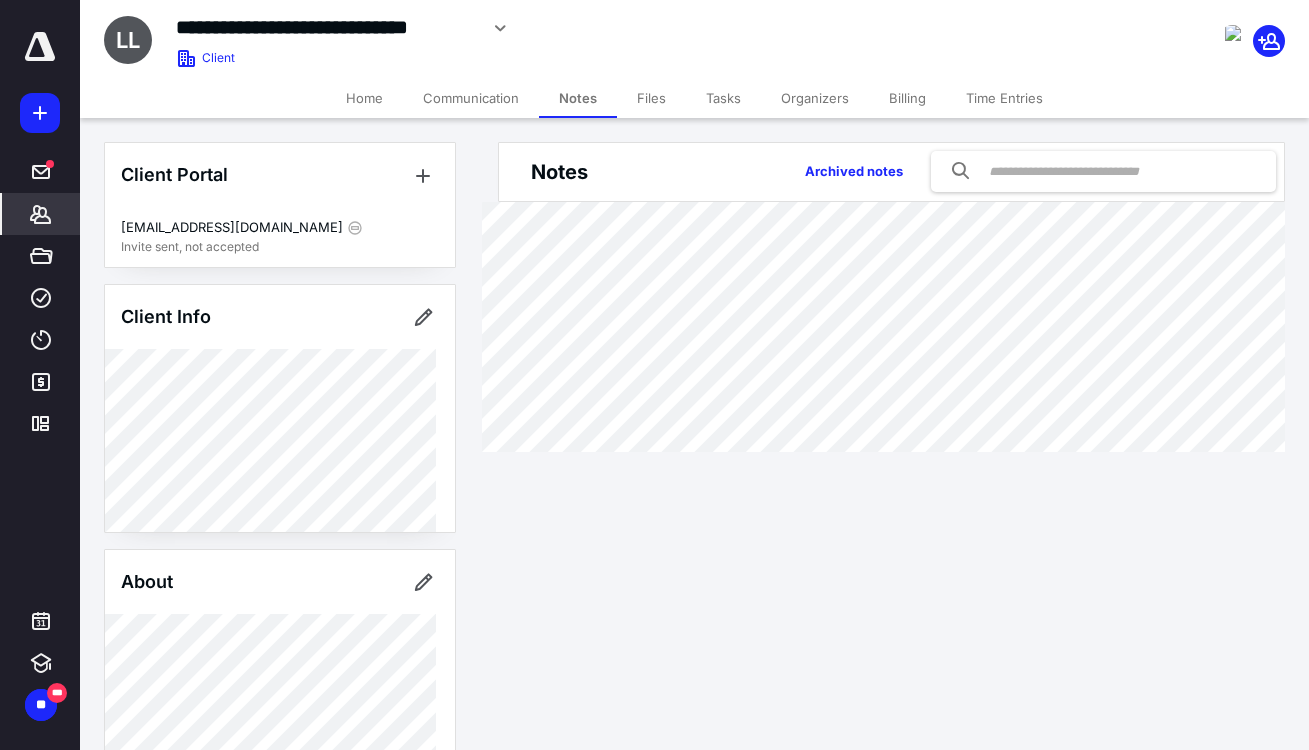 click on "Home" at bounding box center [364, 98] 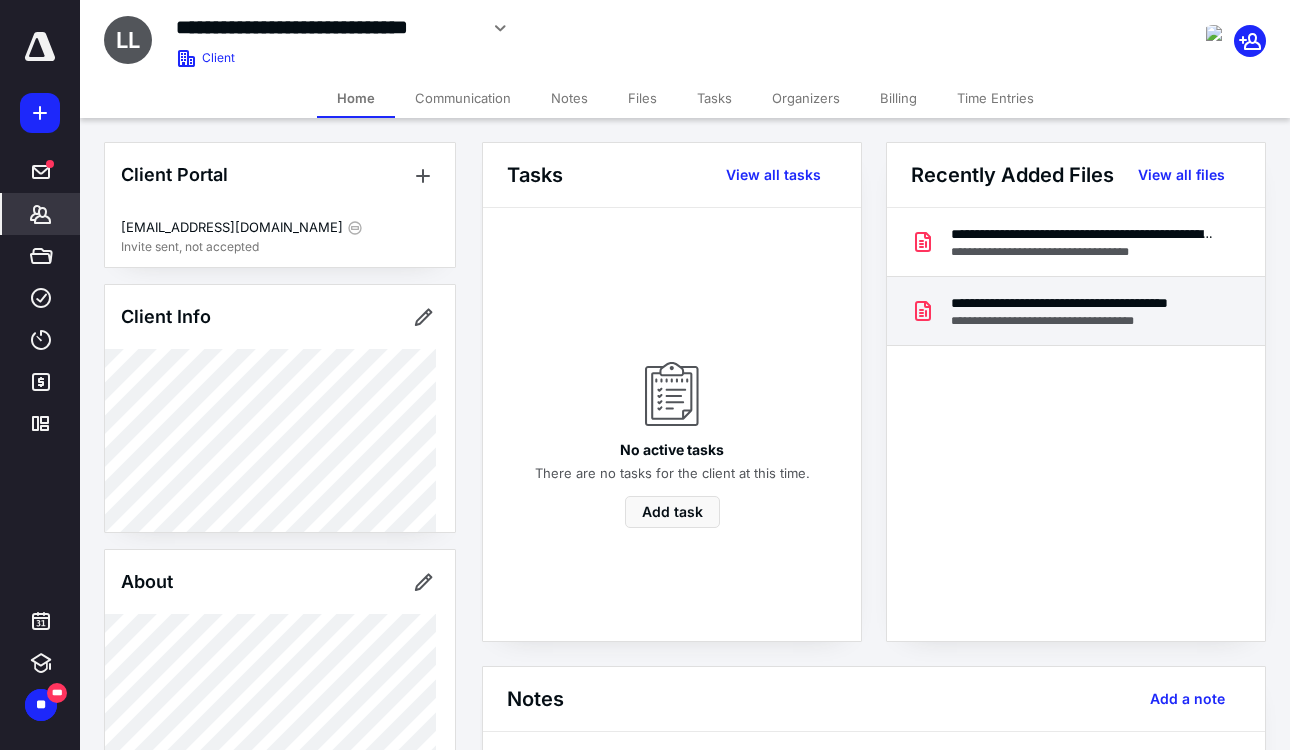 click on "**********" at bounding box center [1083, 303] 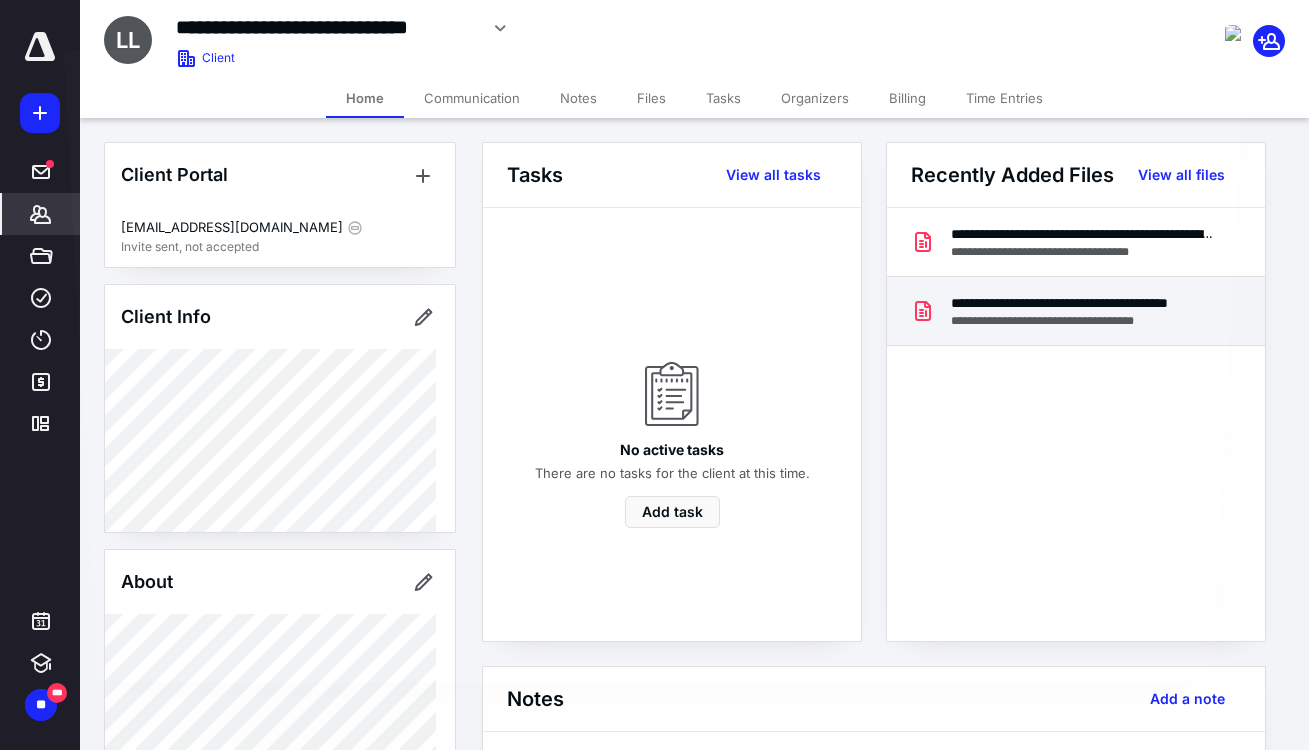 click at bounding box center [654, 390] 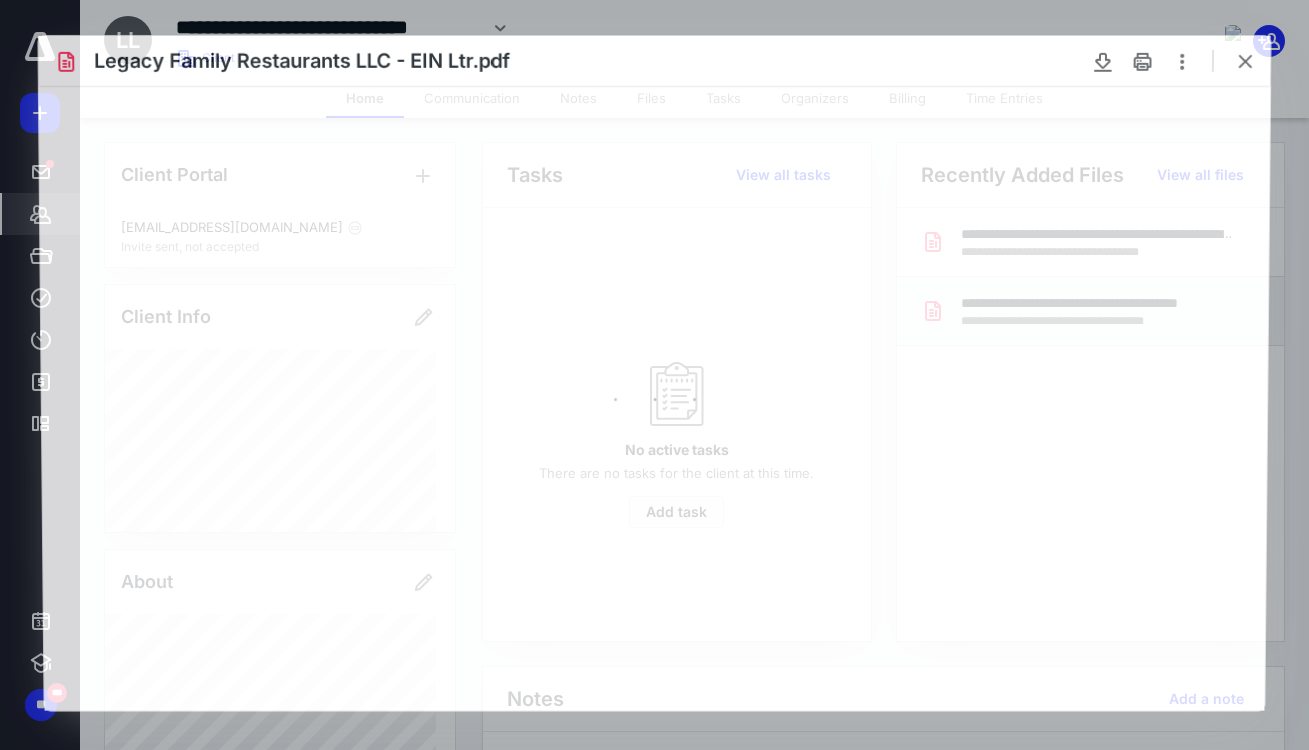 click at bounding box center [654, 398] 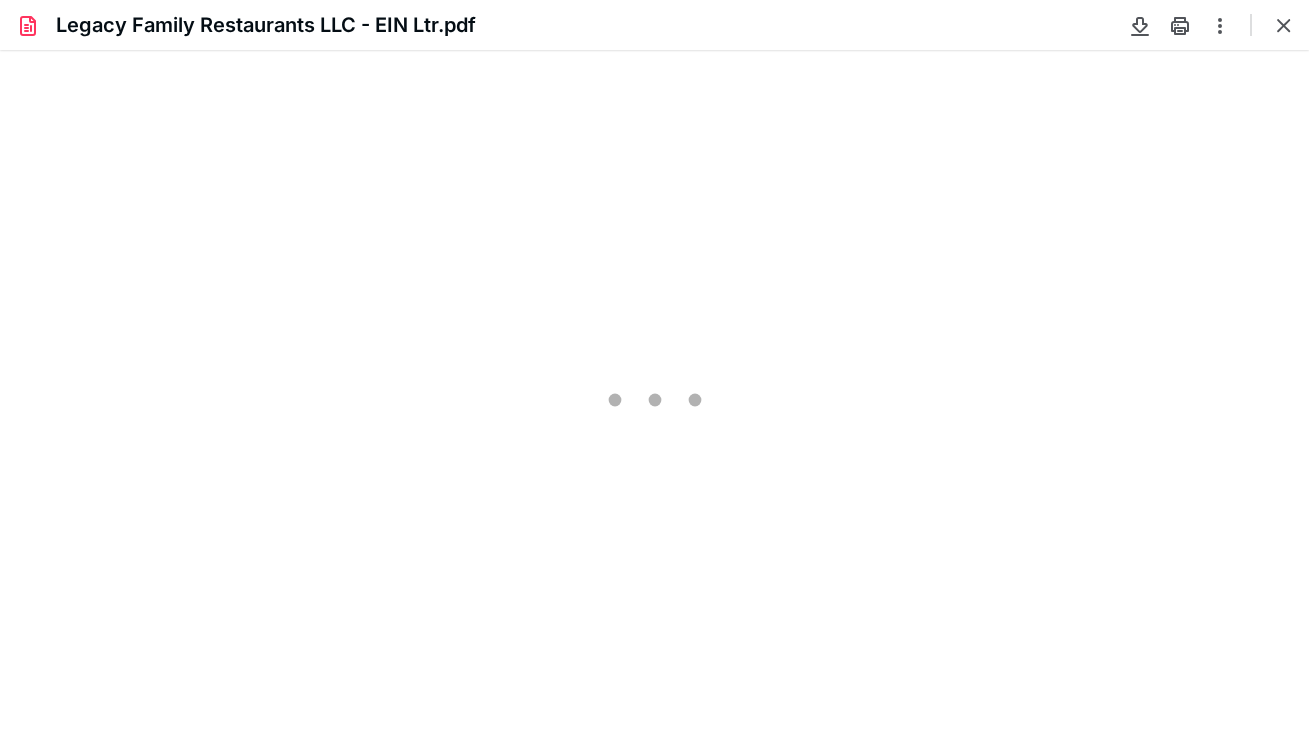 scroll, scrollTop: 0, scrollLeft: 0, axis: both 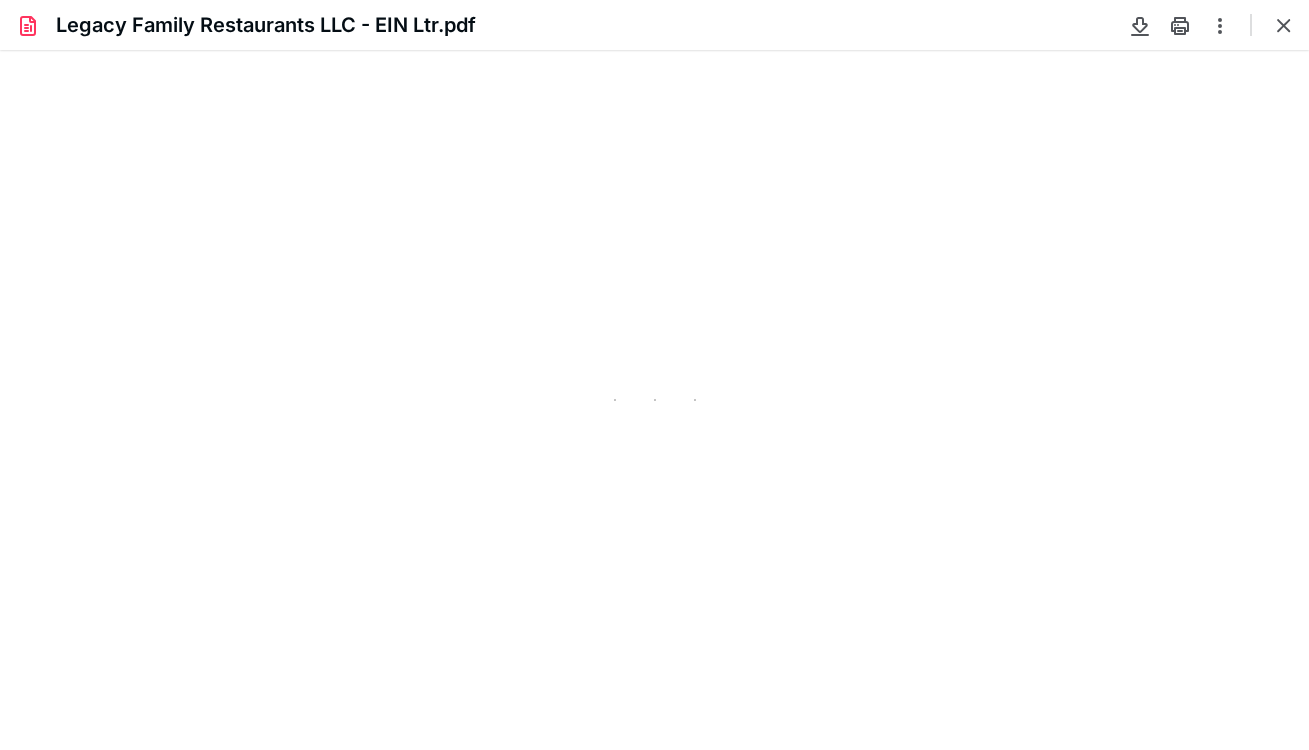type on "209" 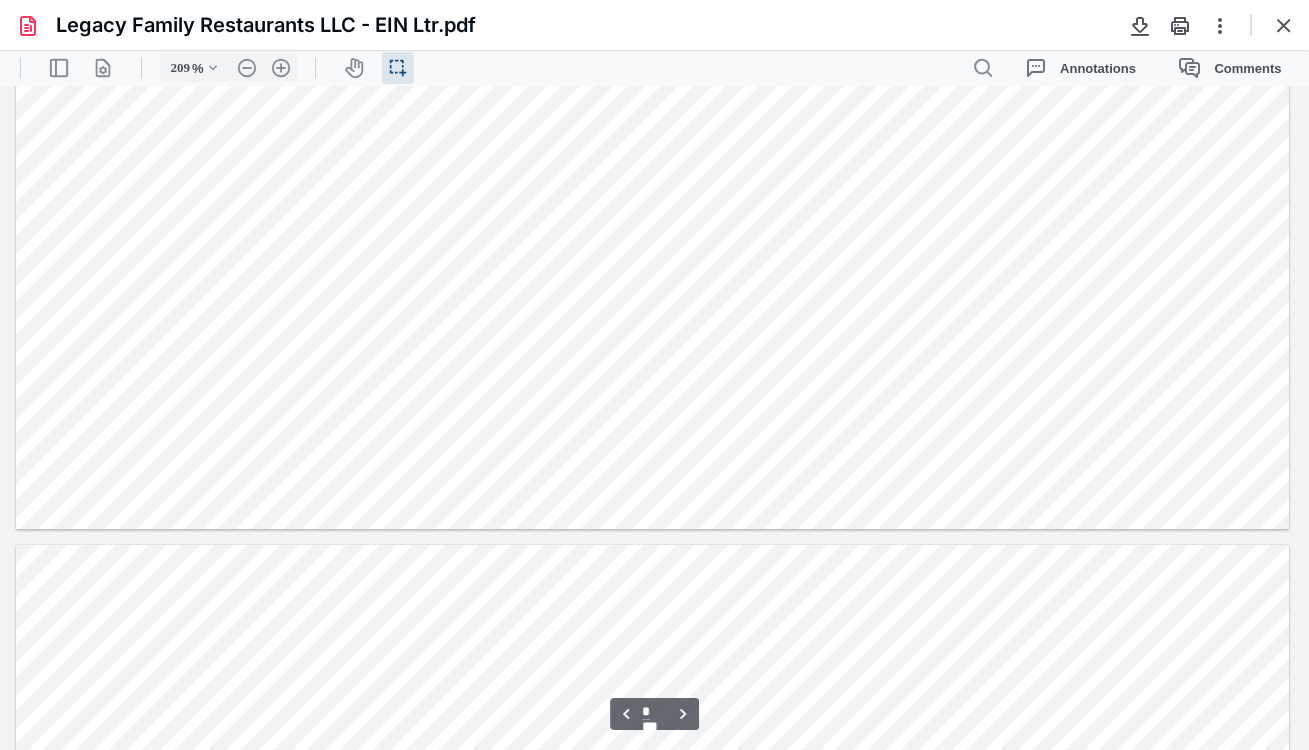 type on "*" 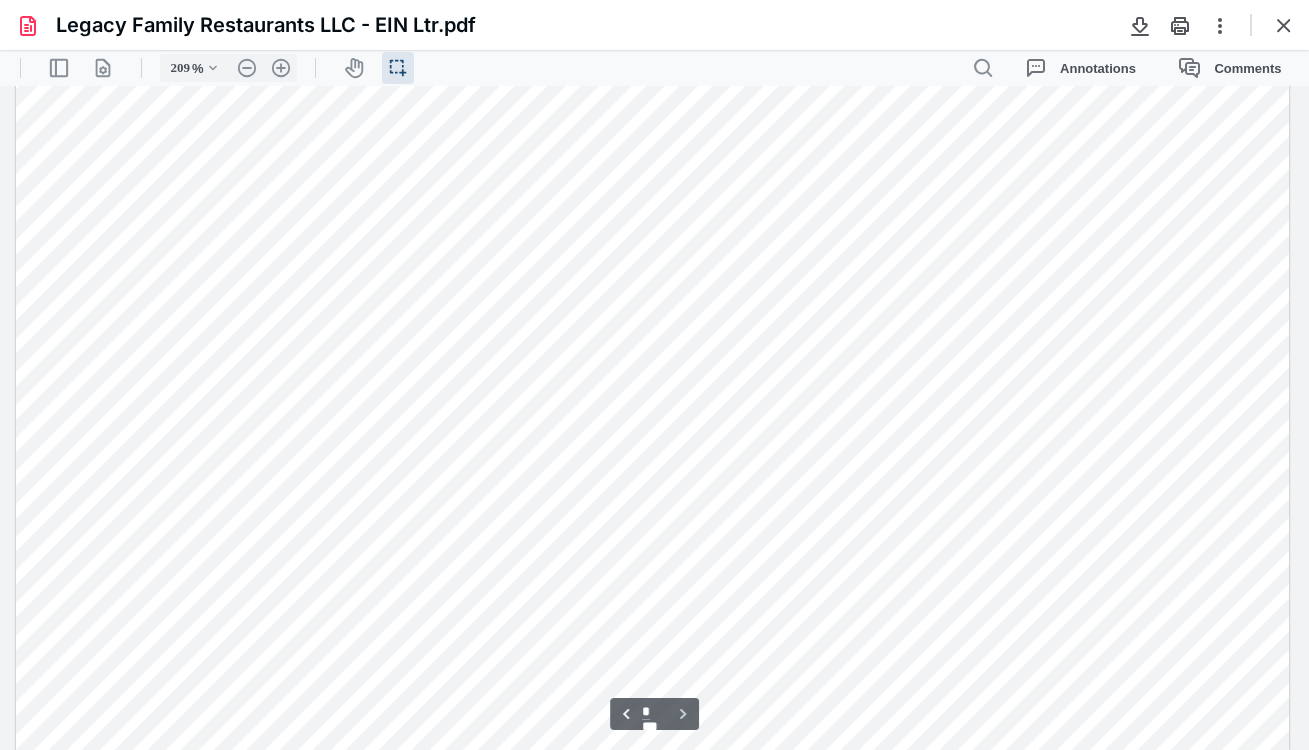 scroll, scrollTop: 4325, scrollLeft: 0, axis: vertical 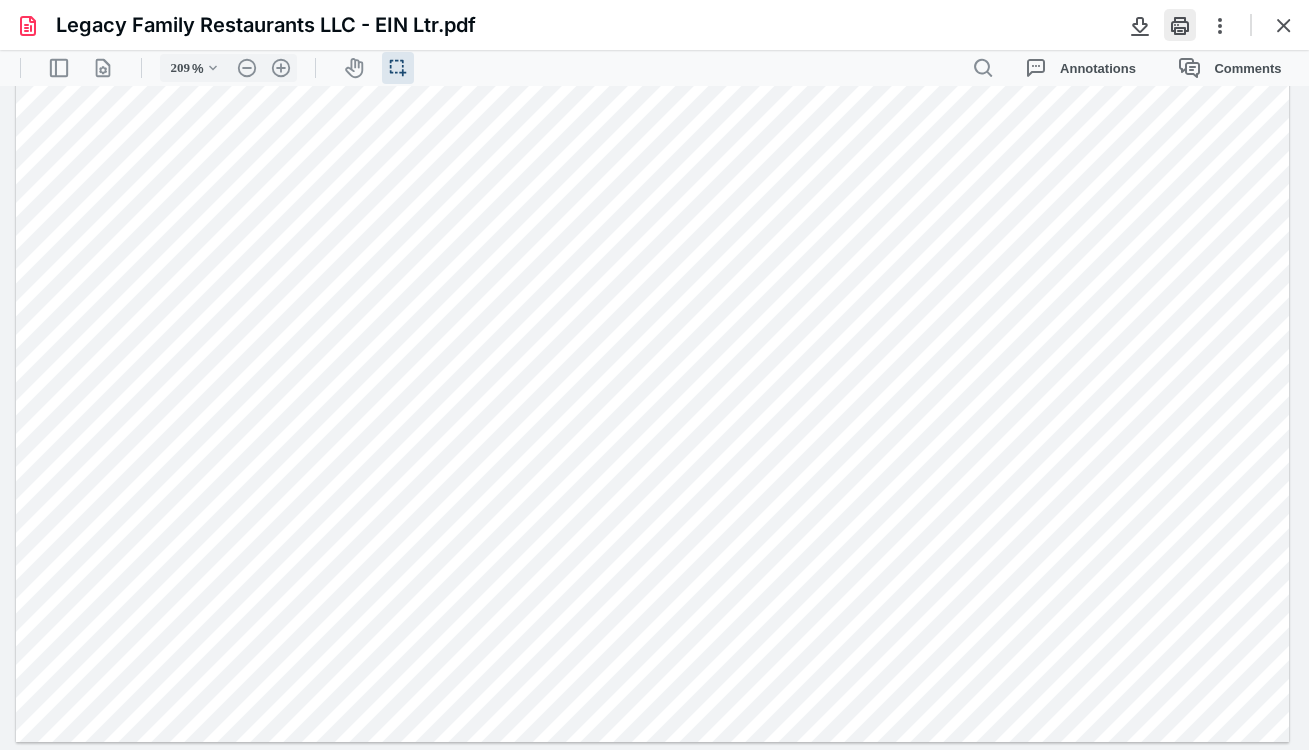click at bounding box center [1180, 25] 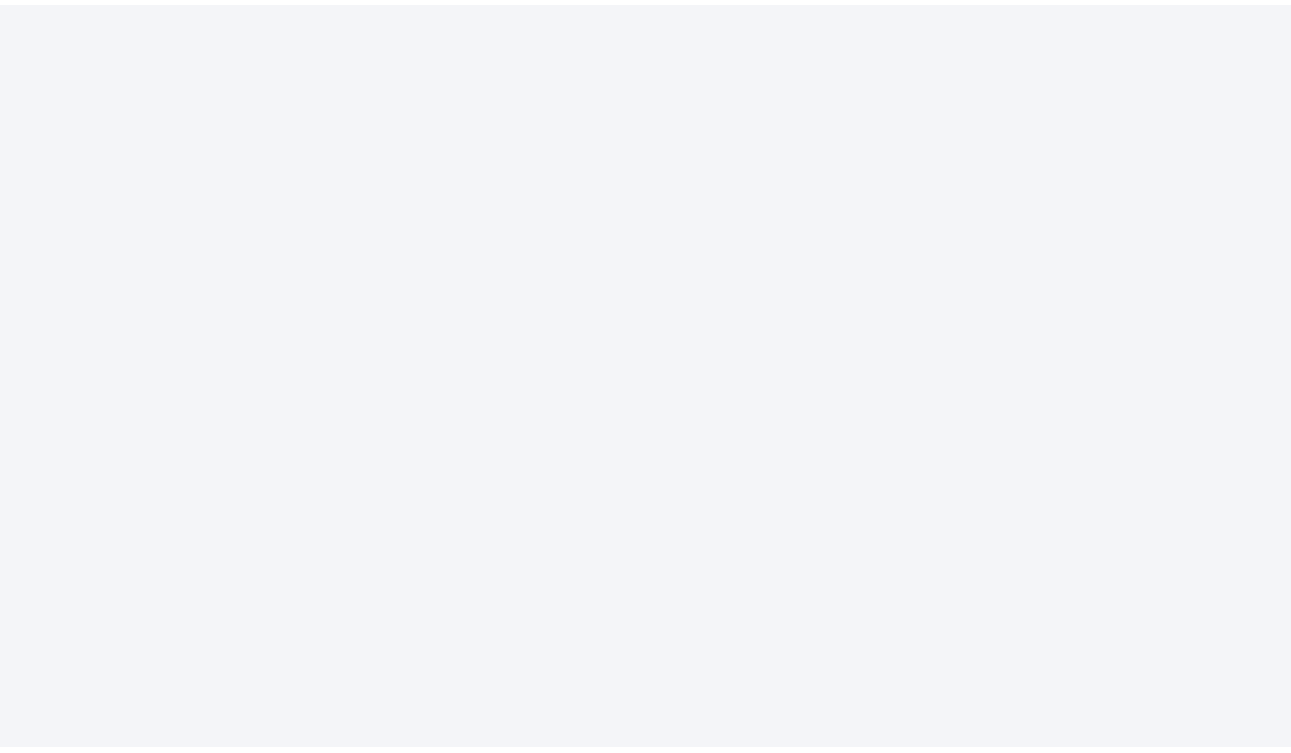 scroll, scrollTop: 0, scrollLeft: 0, axis: both 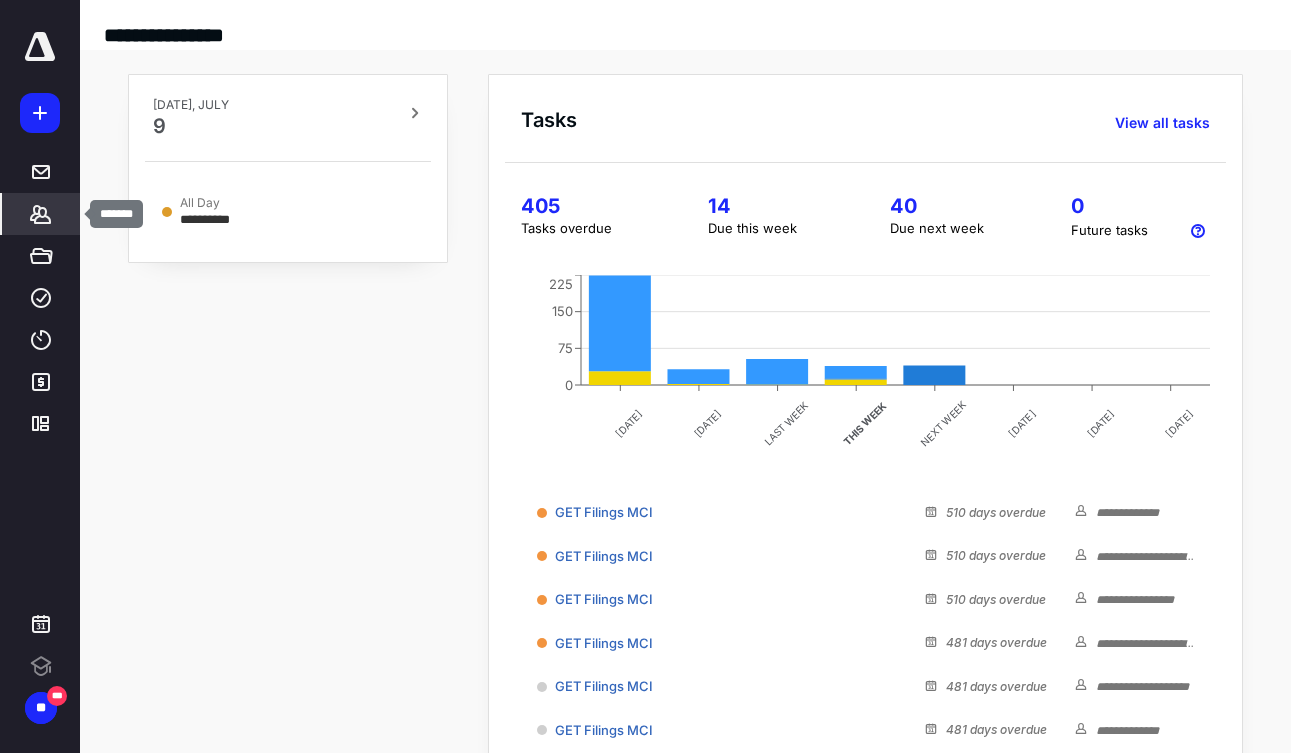 click 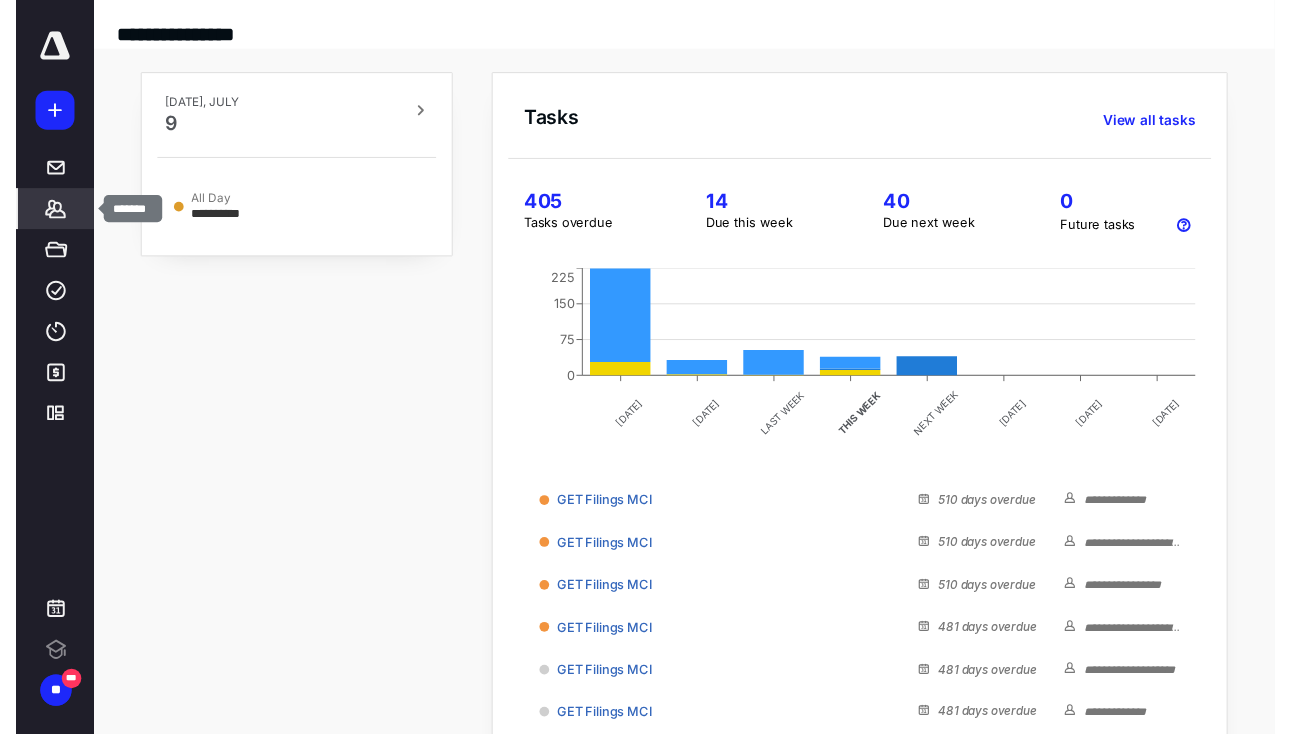 scroll, scrollTop: 0, scrollLeft: 0, axis: both 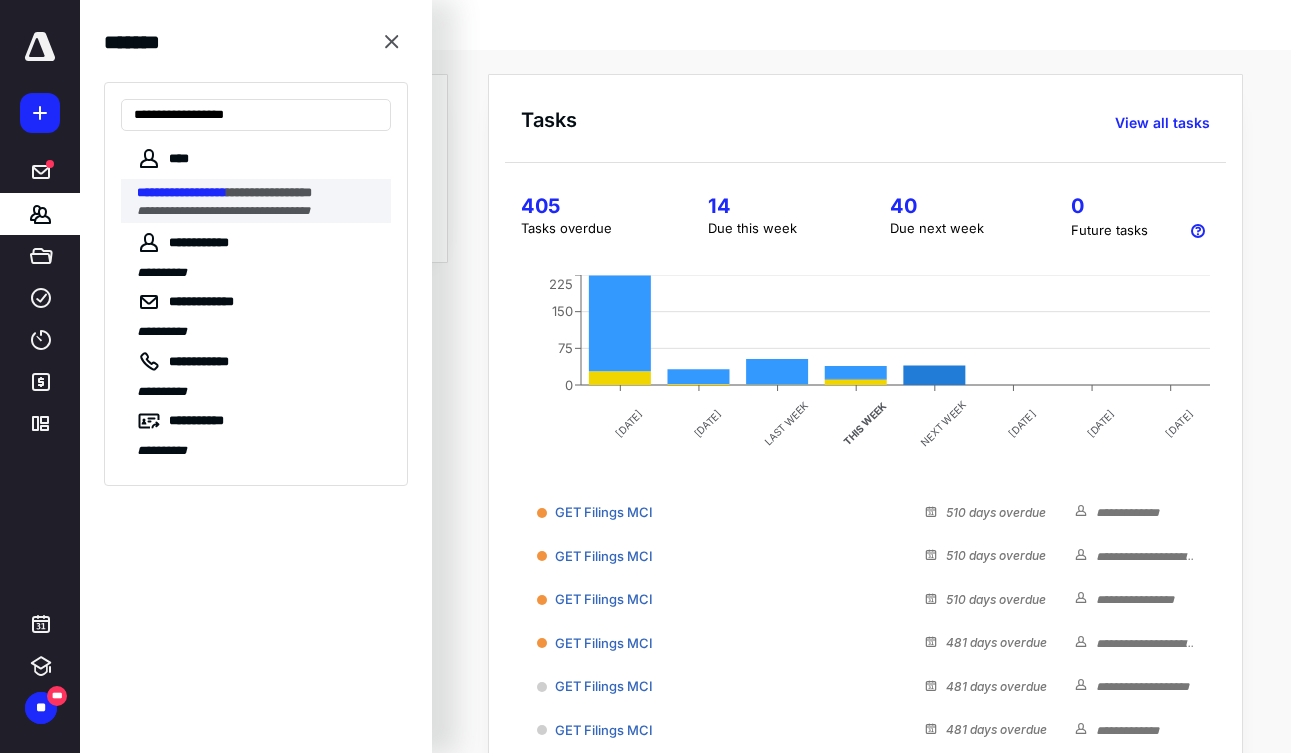type on "**********" 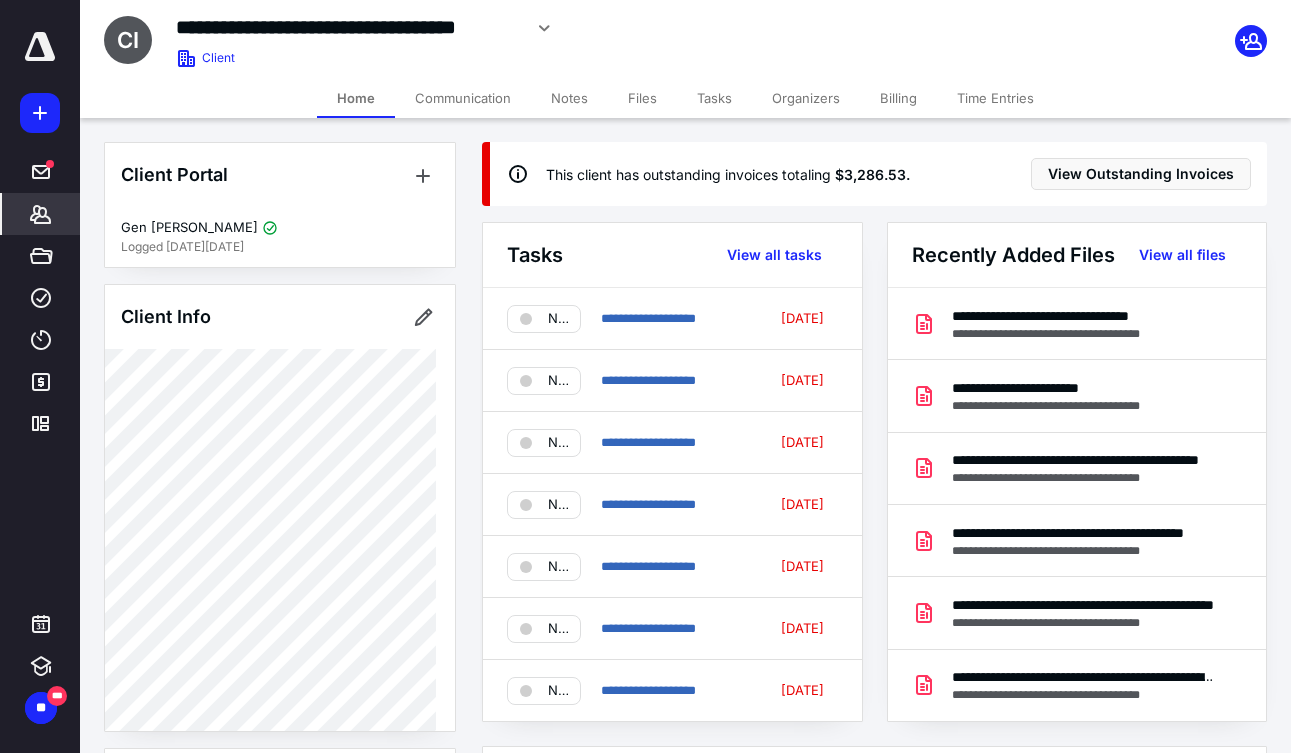 click on "Billing" at bounding box center [898, 98] 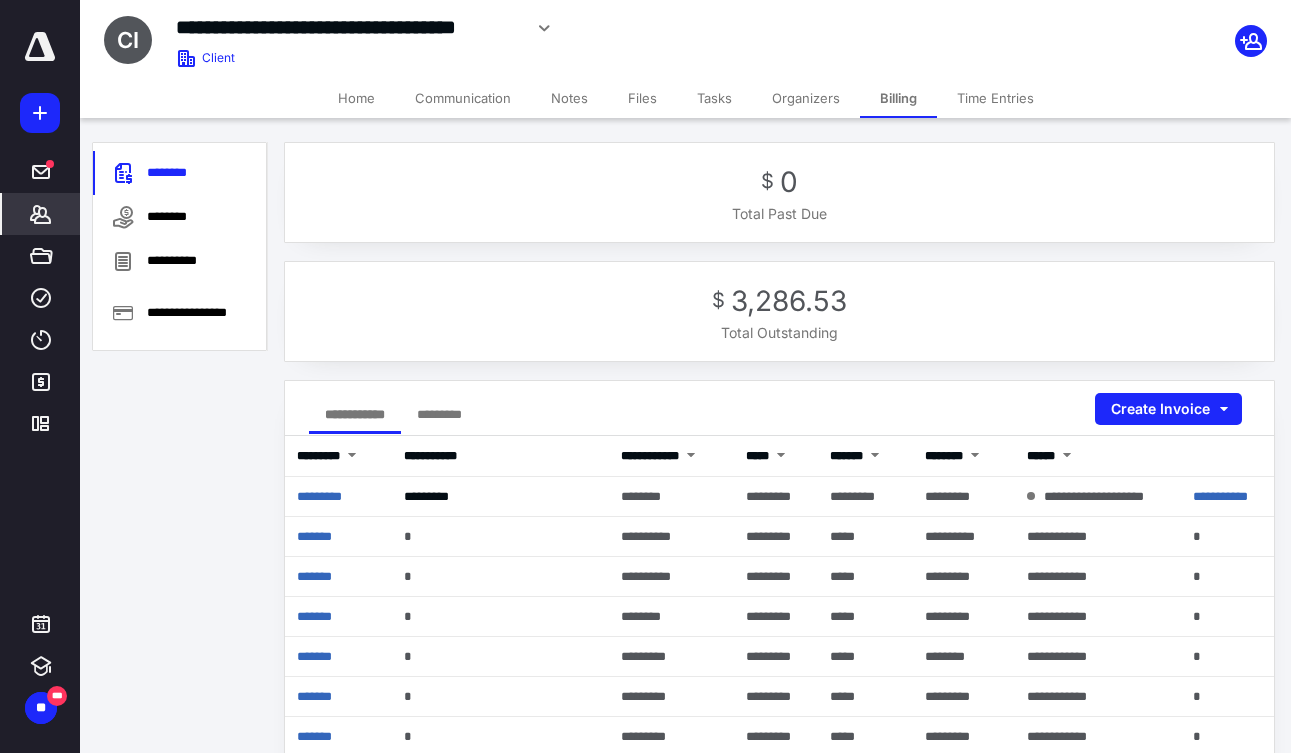 click on "Tasks" at bounding box center (714, 98) 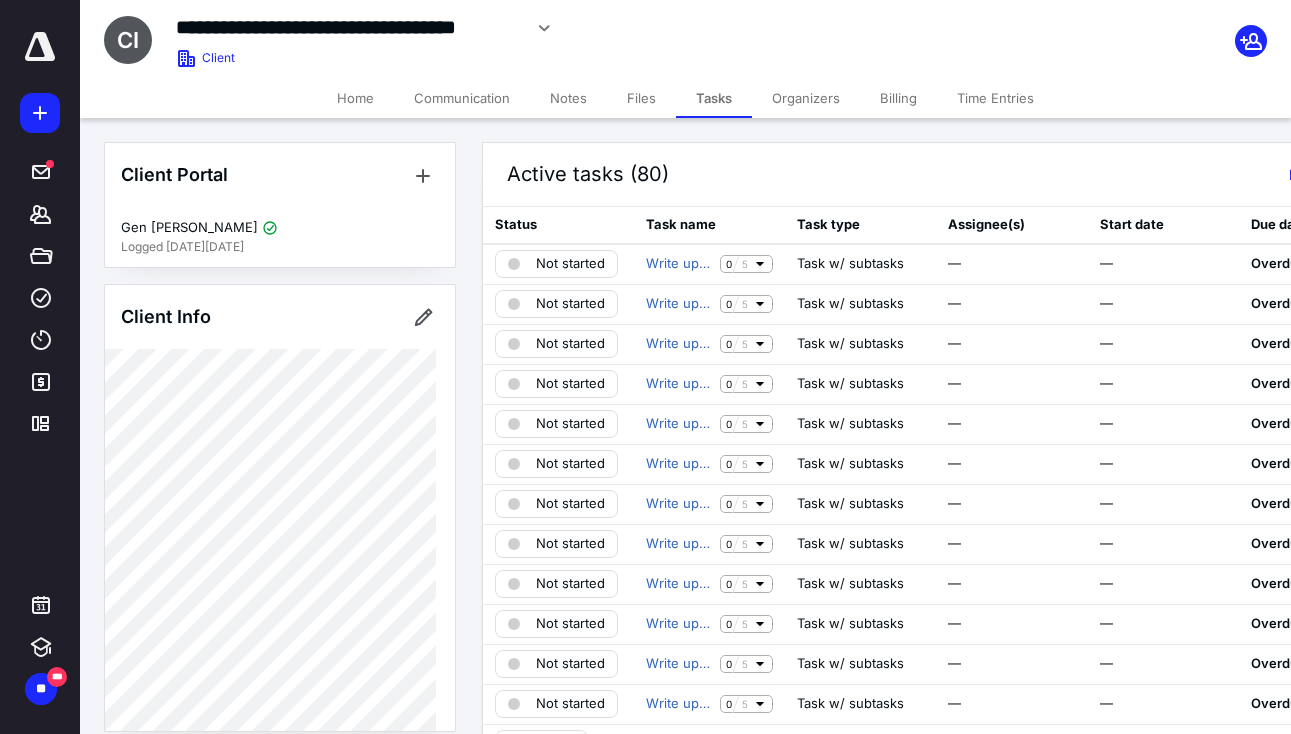 scroll, scrollTop: 583, scrollLeft: 0, axis: vertical 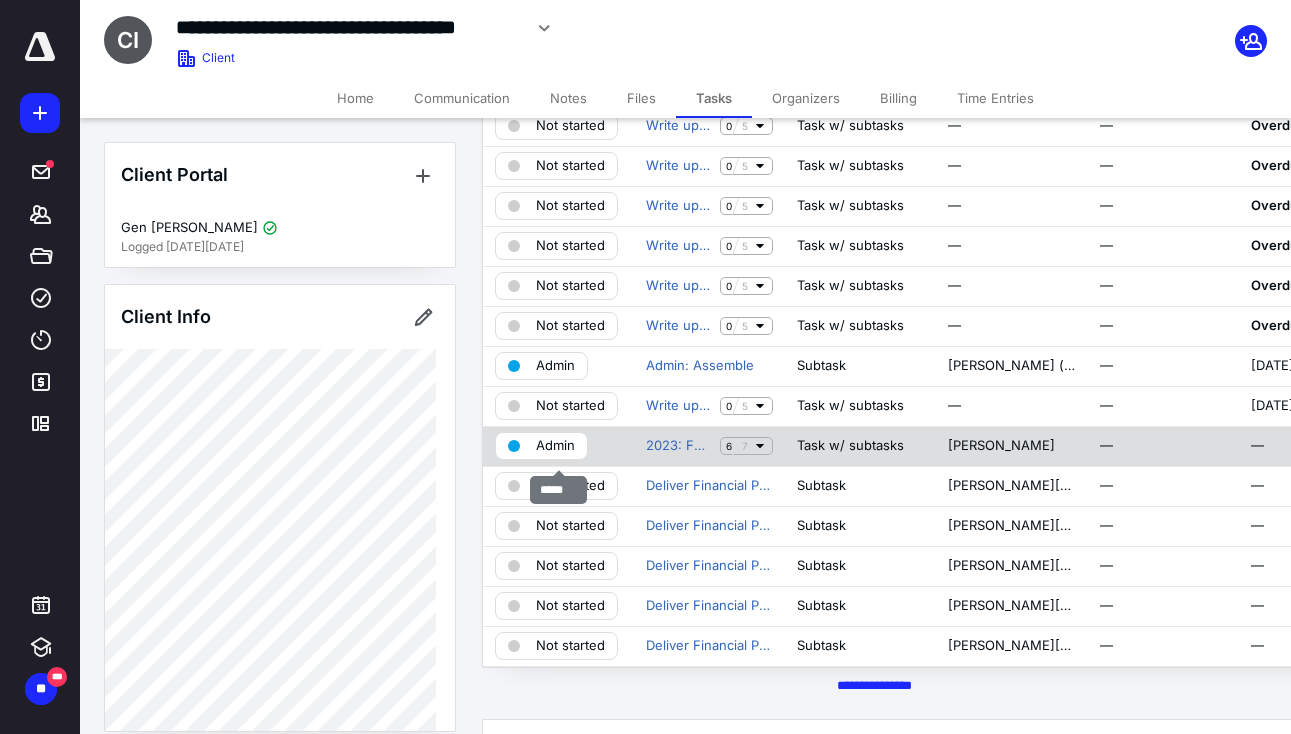 click on "Admin" at bounding box center [555, 446] 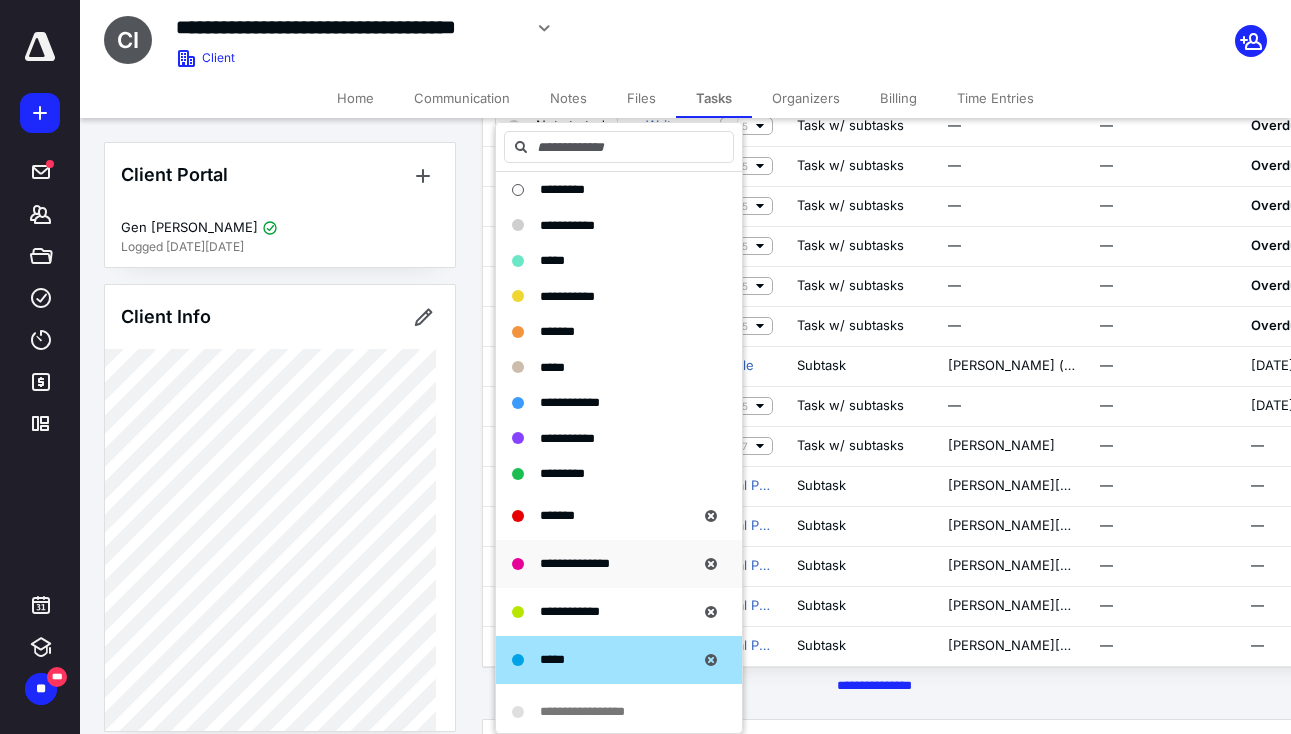 click on "**********" at bounding box center [575, 563] 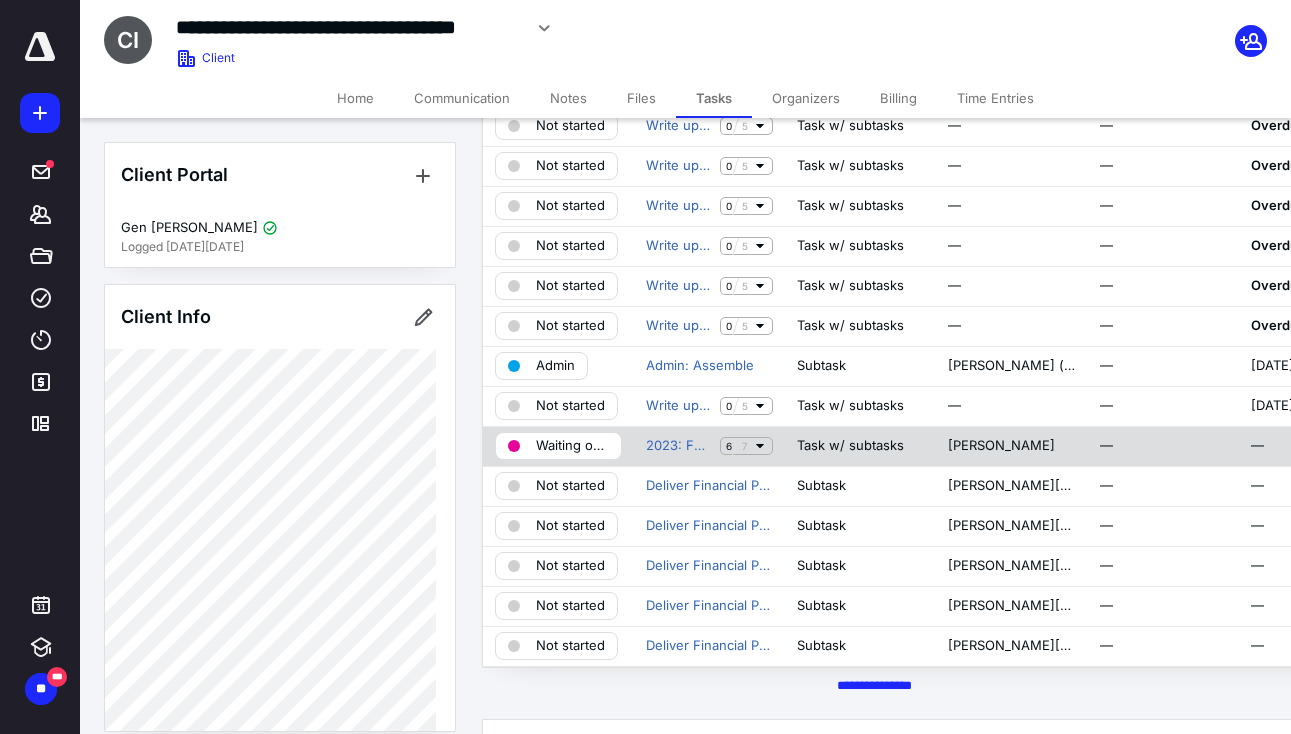 click 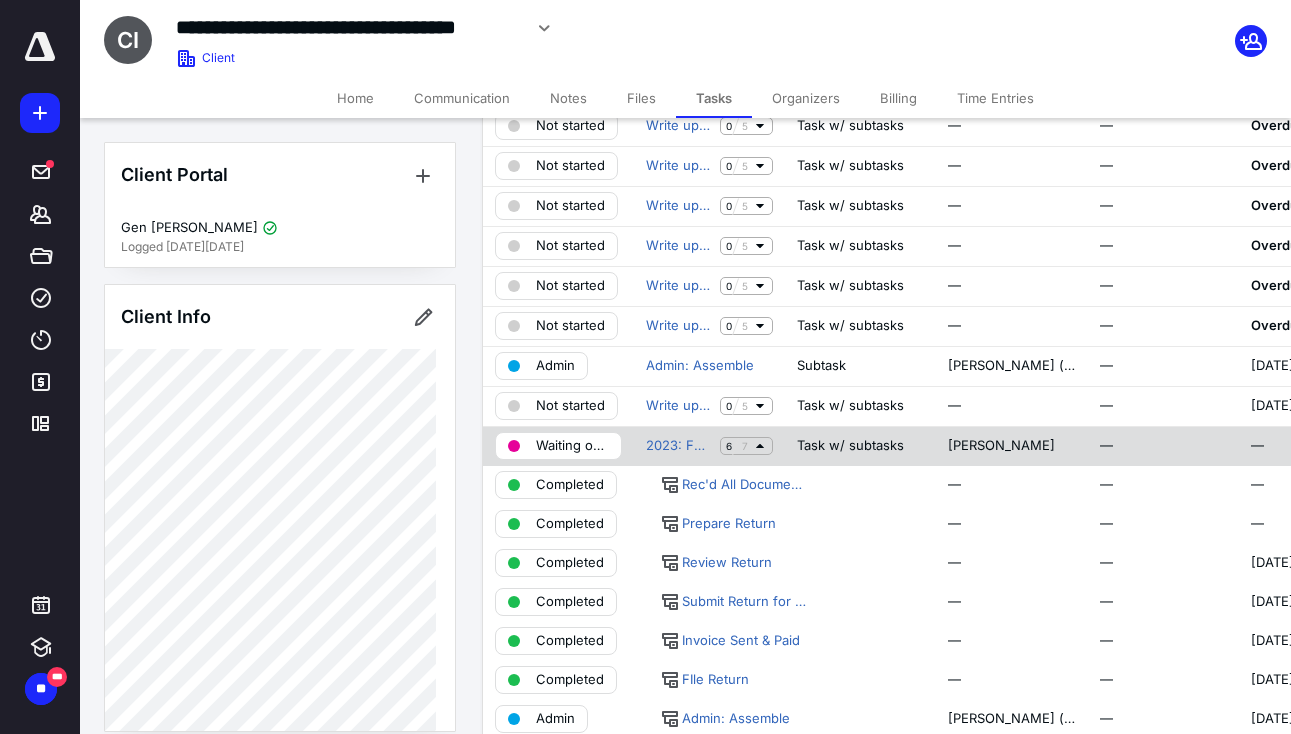 click 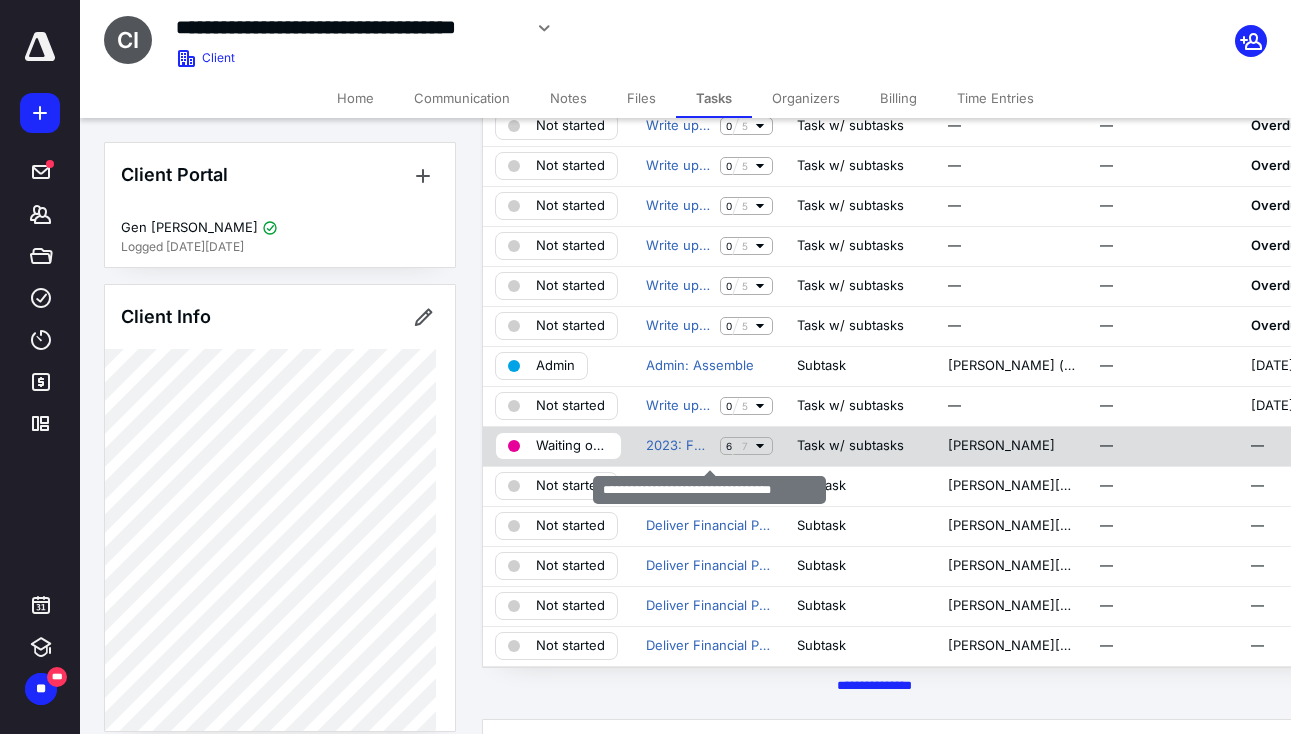 click 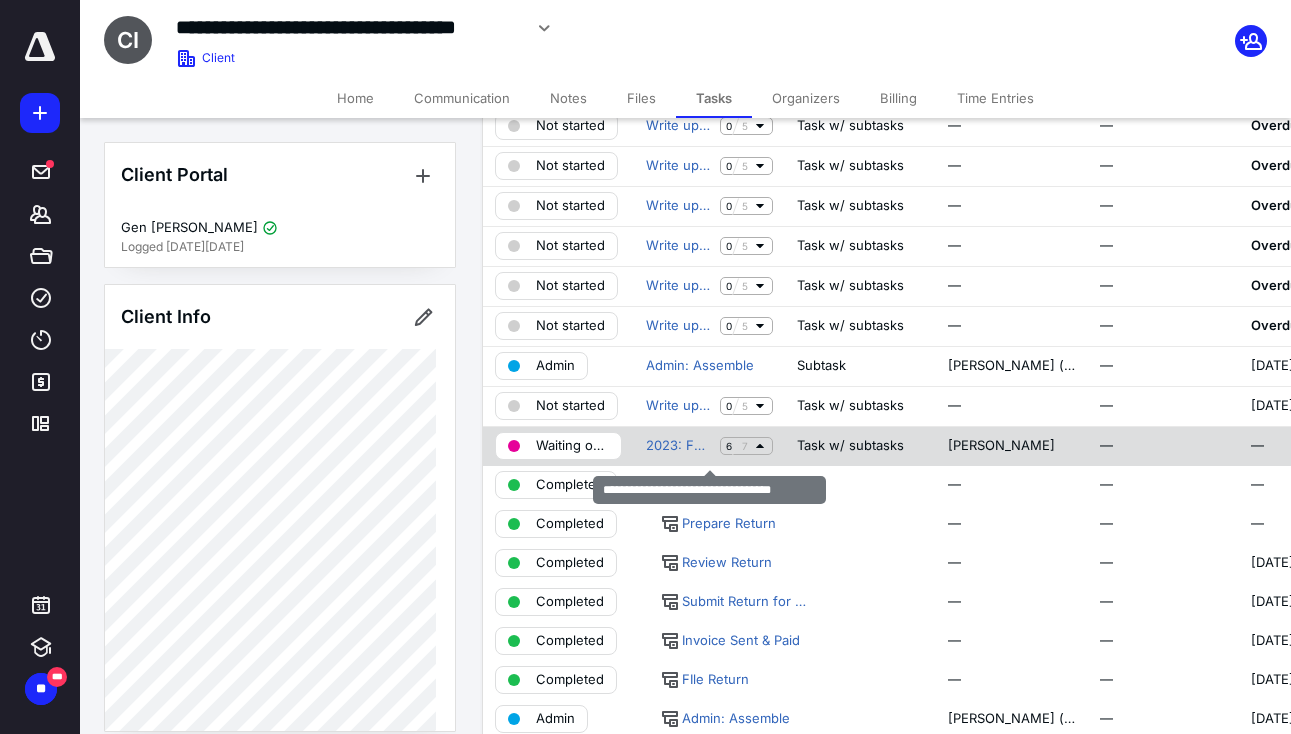 click 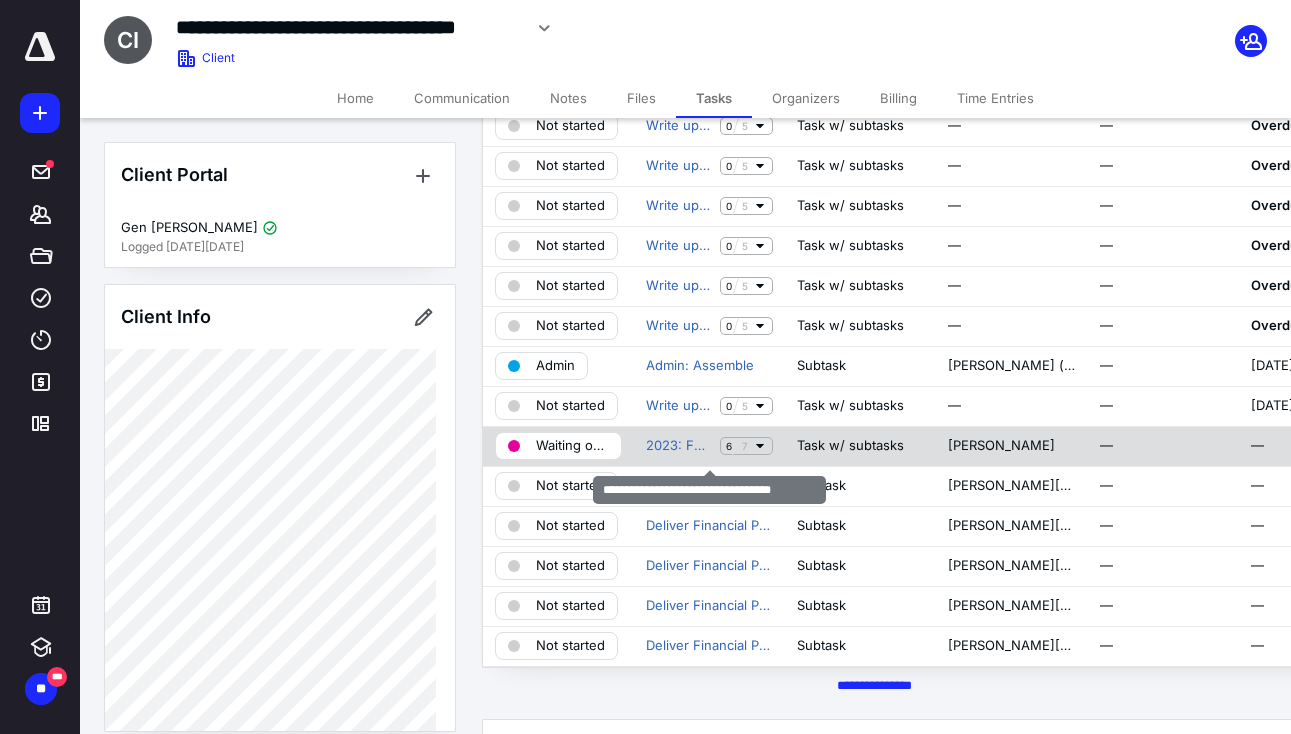 click 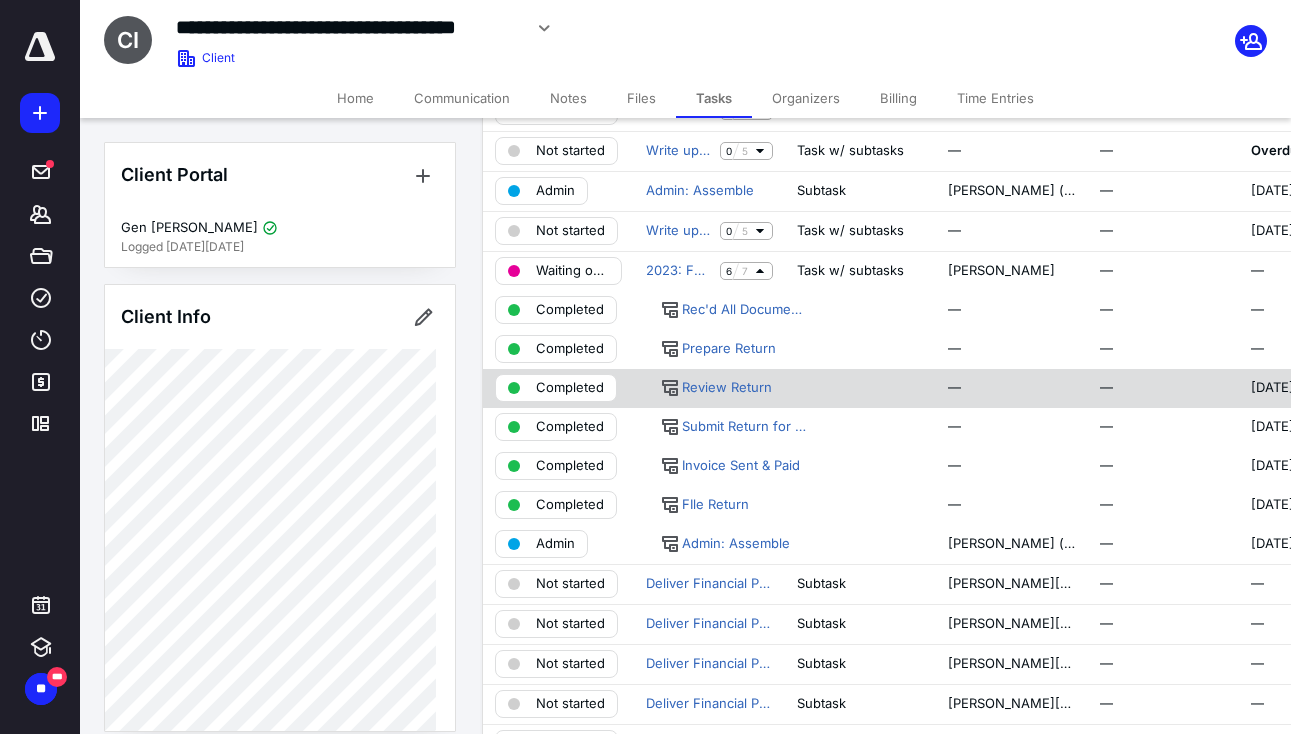 scroll, scrollTop: 556, scrollLeft: 0, axis: vertical 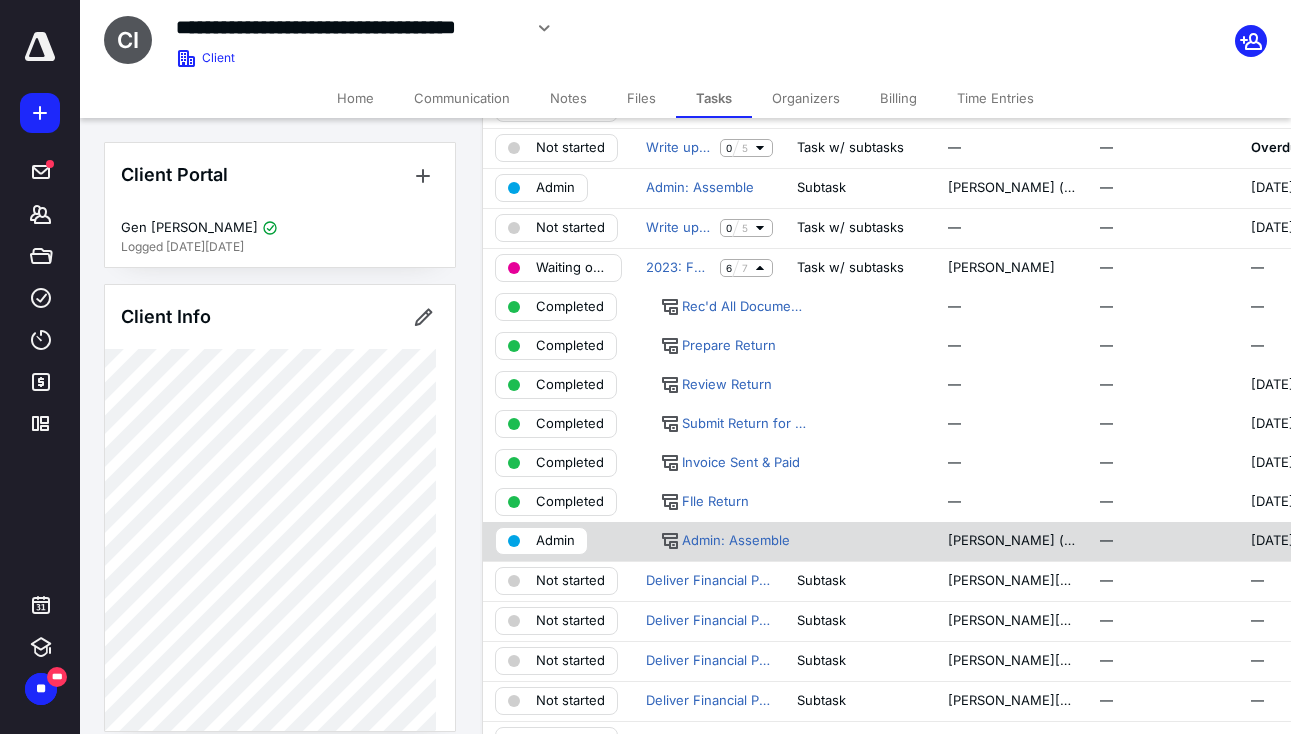click on "Admin" at bounding box center [555, 541] 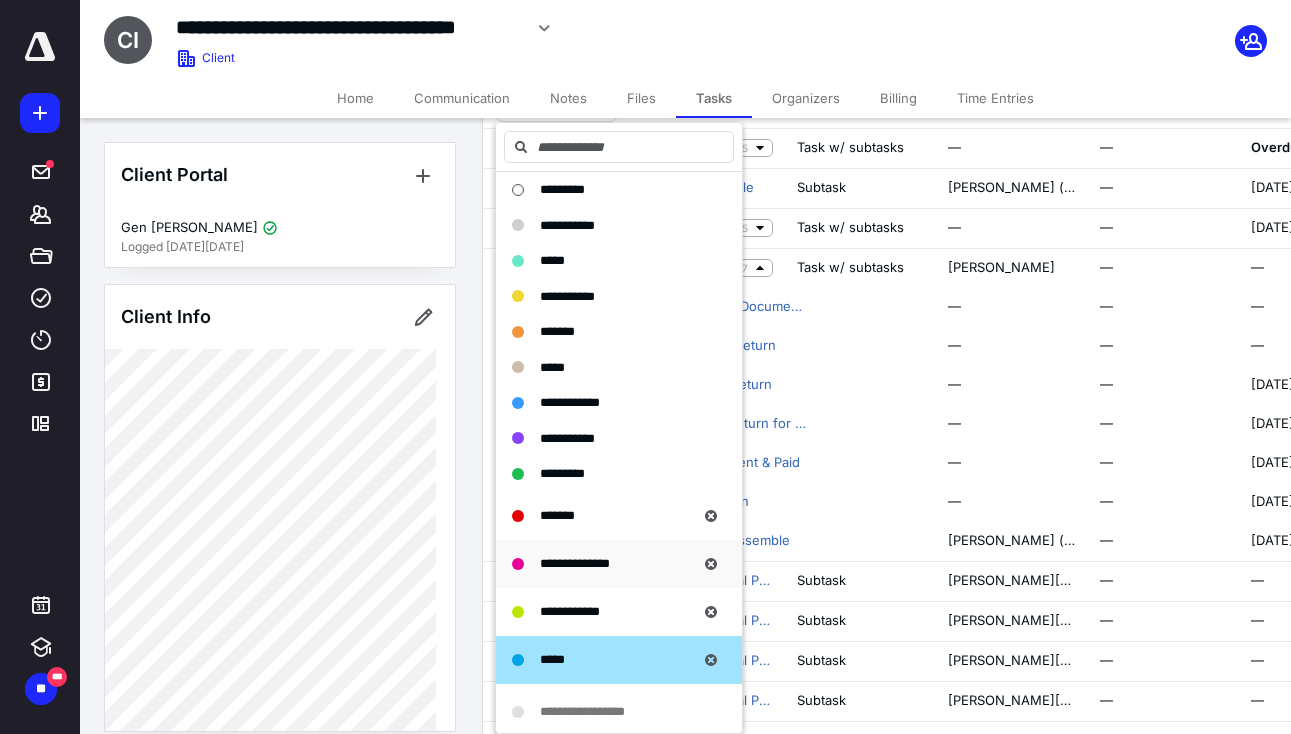click on "**********" at bounding box center [575, 563] 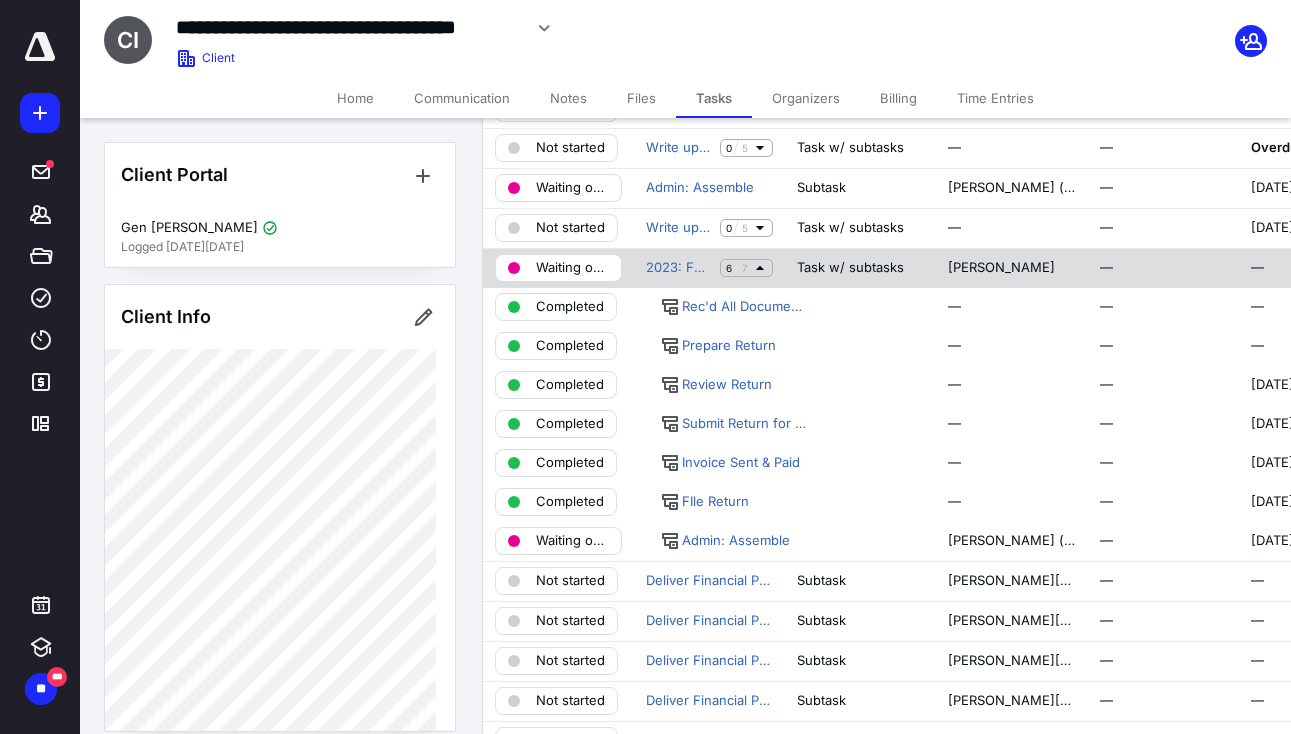 click 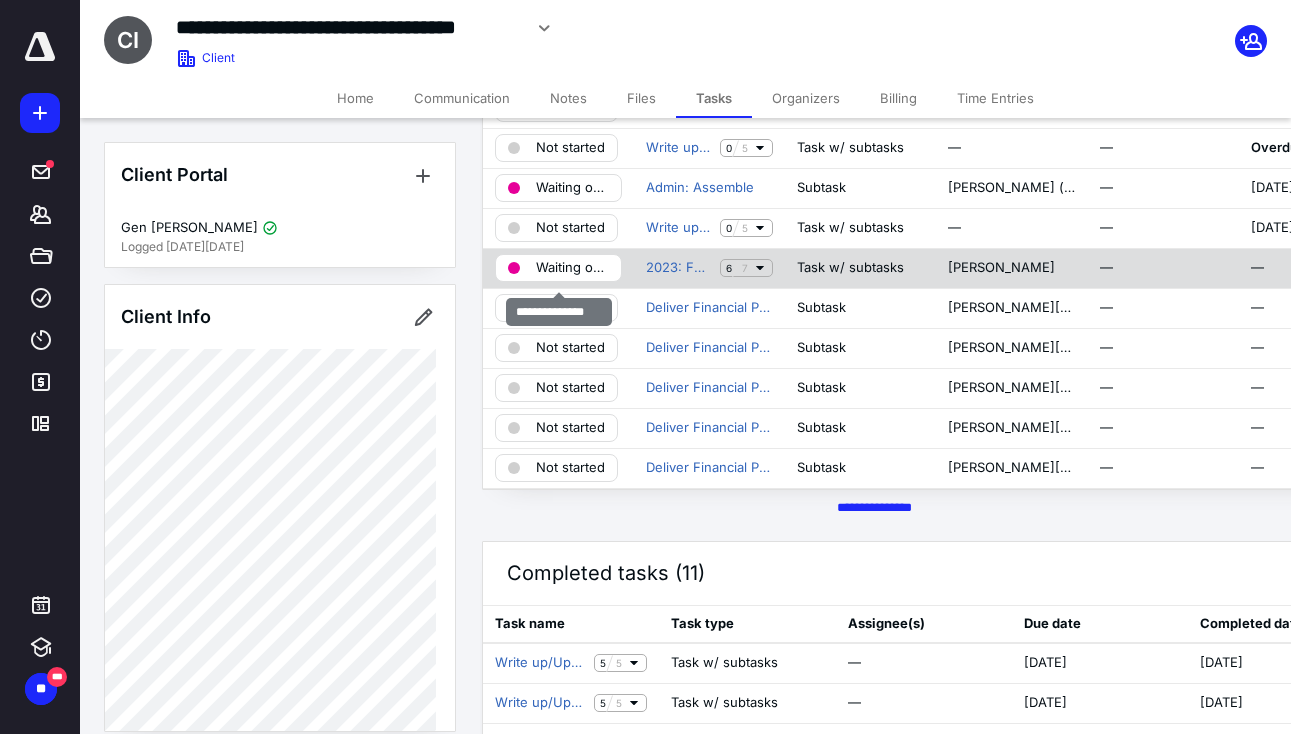 click on "Waiting on pmt" at bounding box center [572, 268] 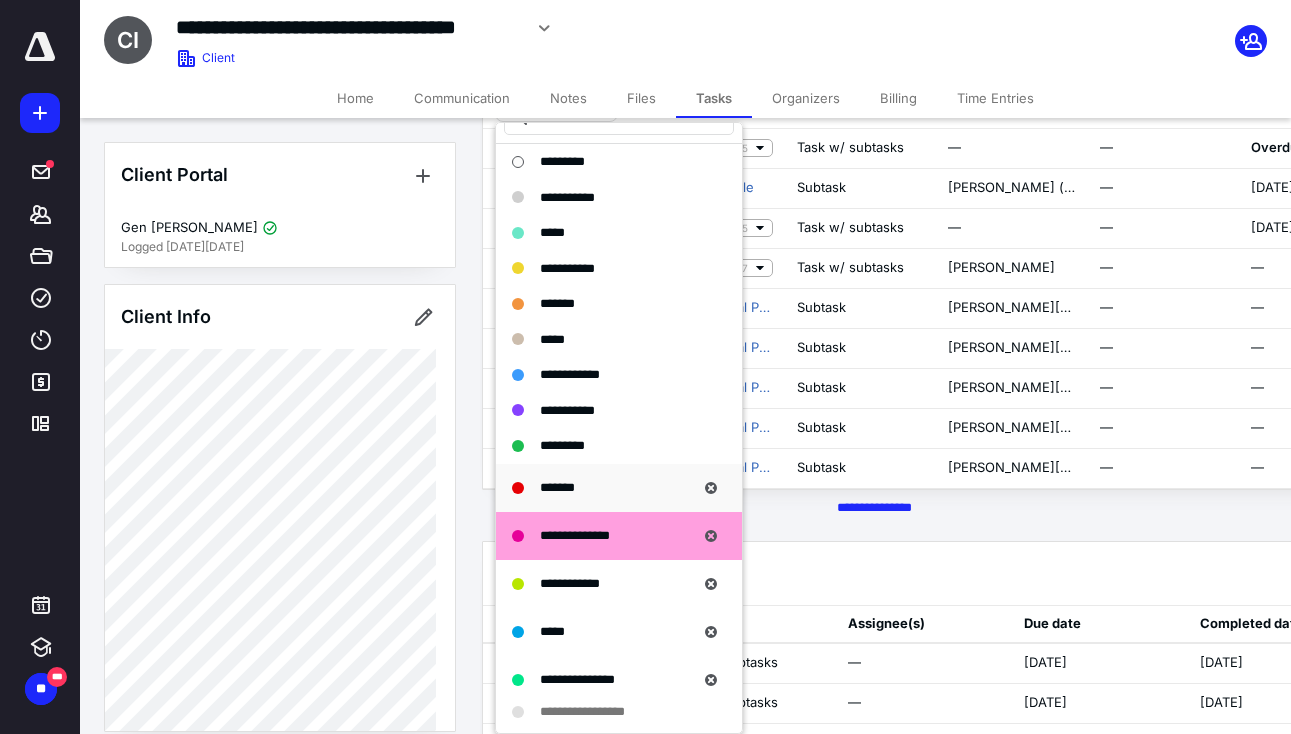 scroll, scrollTop: 41, scrollLeft: 0, axis: vertical 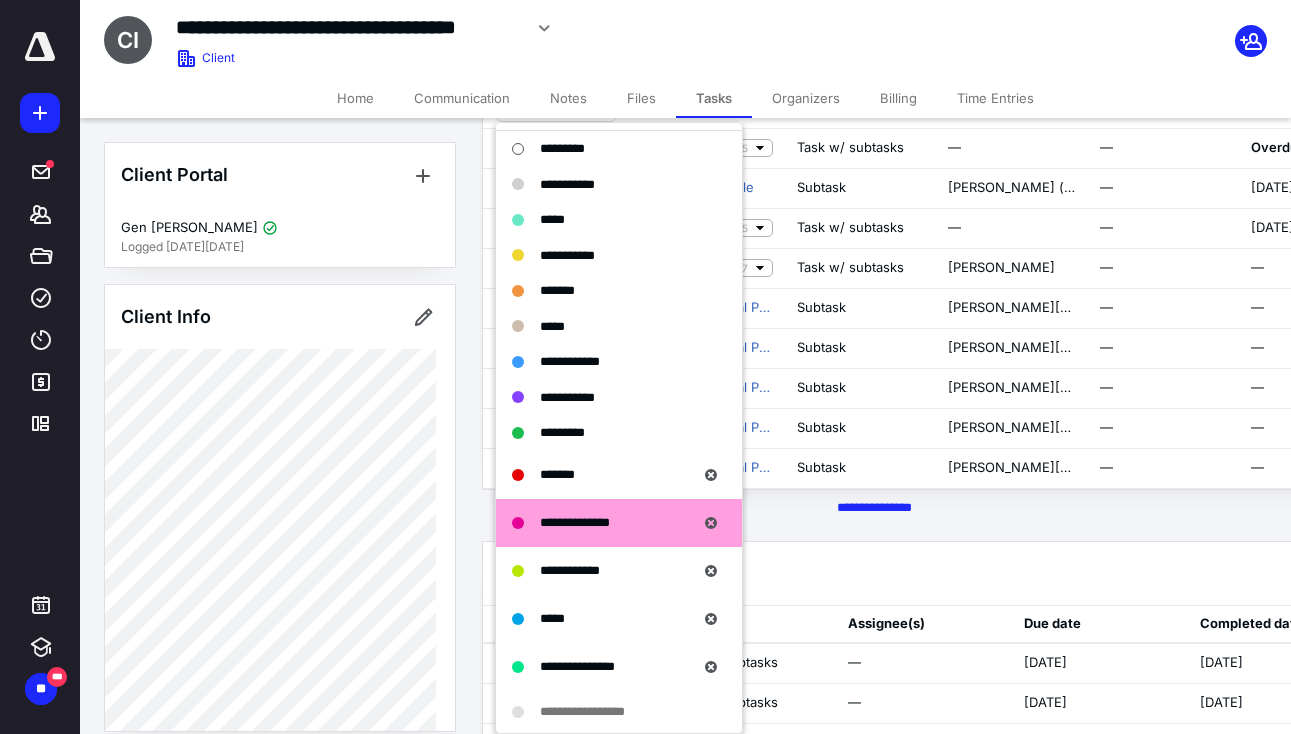 click on "Completed   tasks   (11) Show  subtasks" at bounding box center [1012, 574] 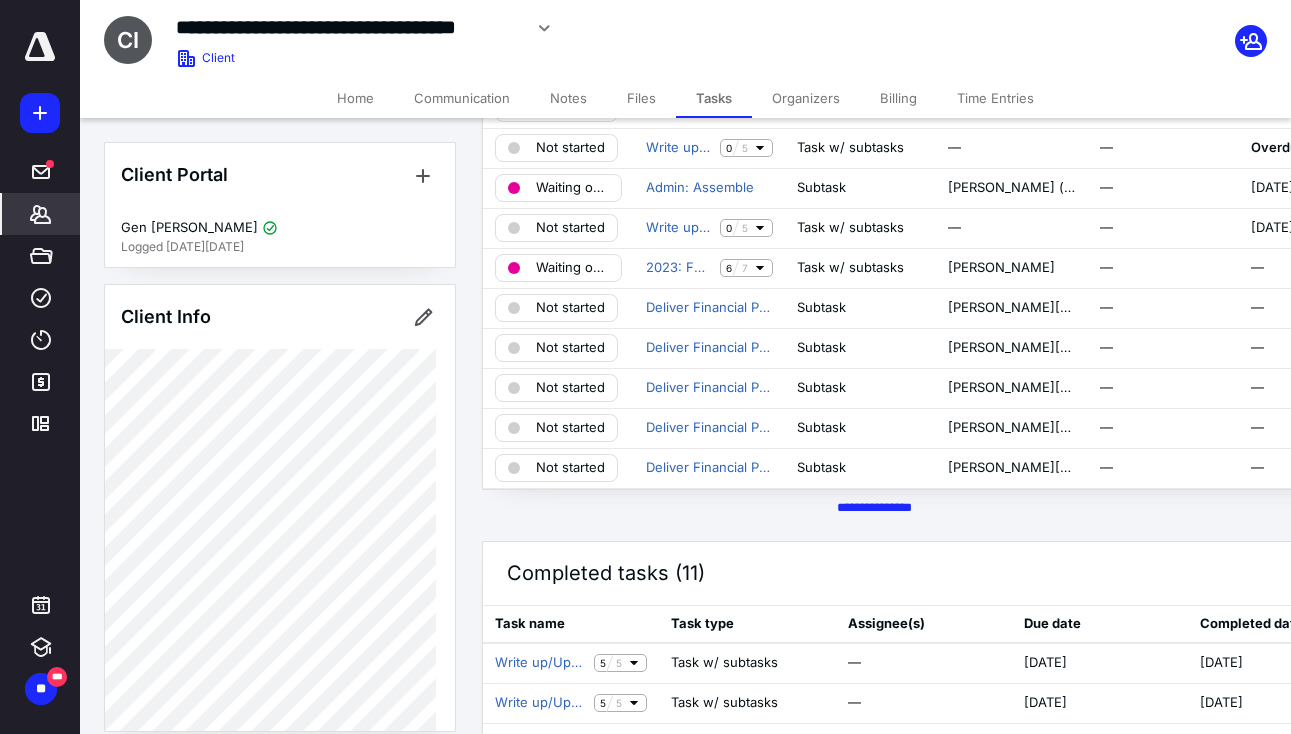 click 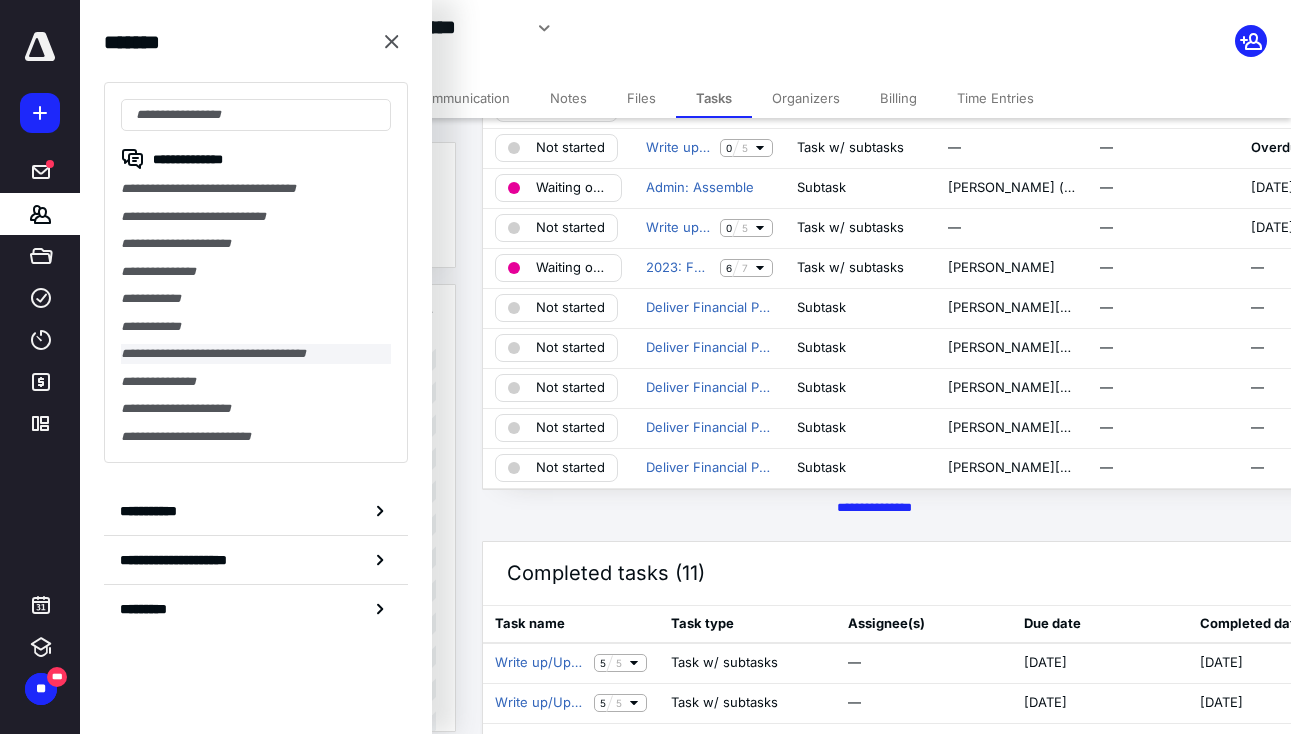 click on "**********" at bounding box center [256, 354] 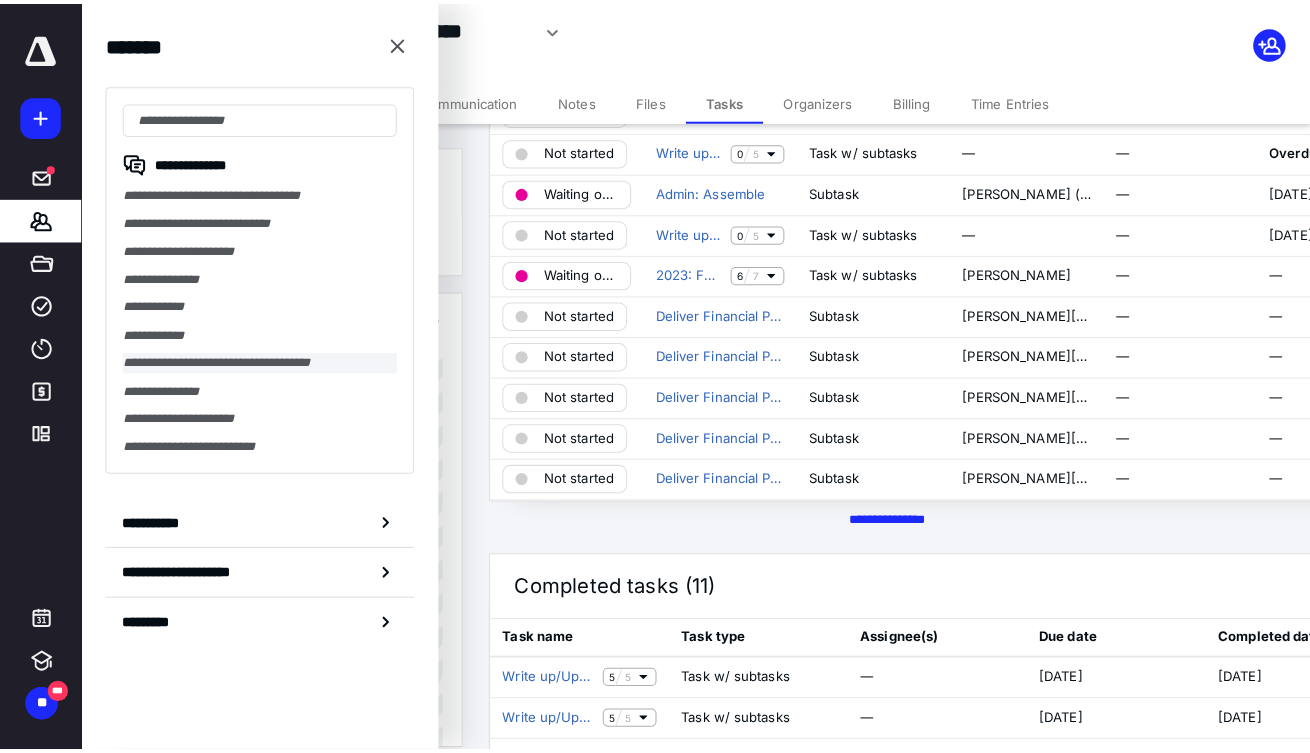 scroll, scrollTop: 0, scrollLeft: 0, axis: both 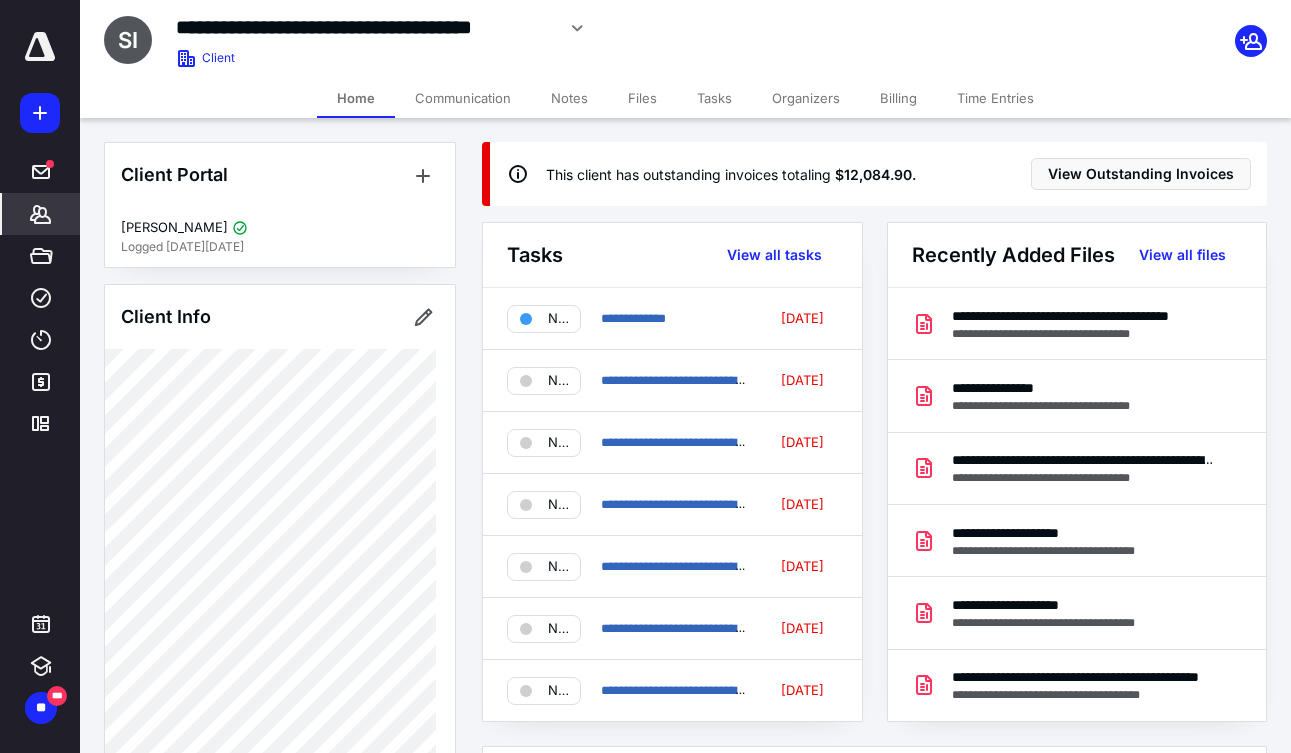 click on "Billing" at bounding box center (898, 98) 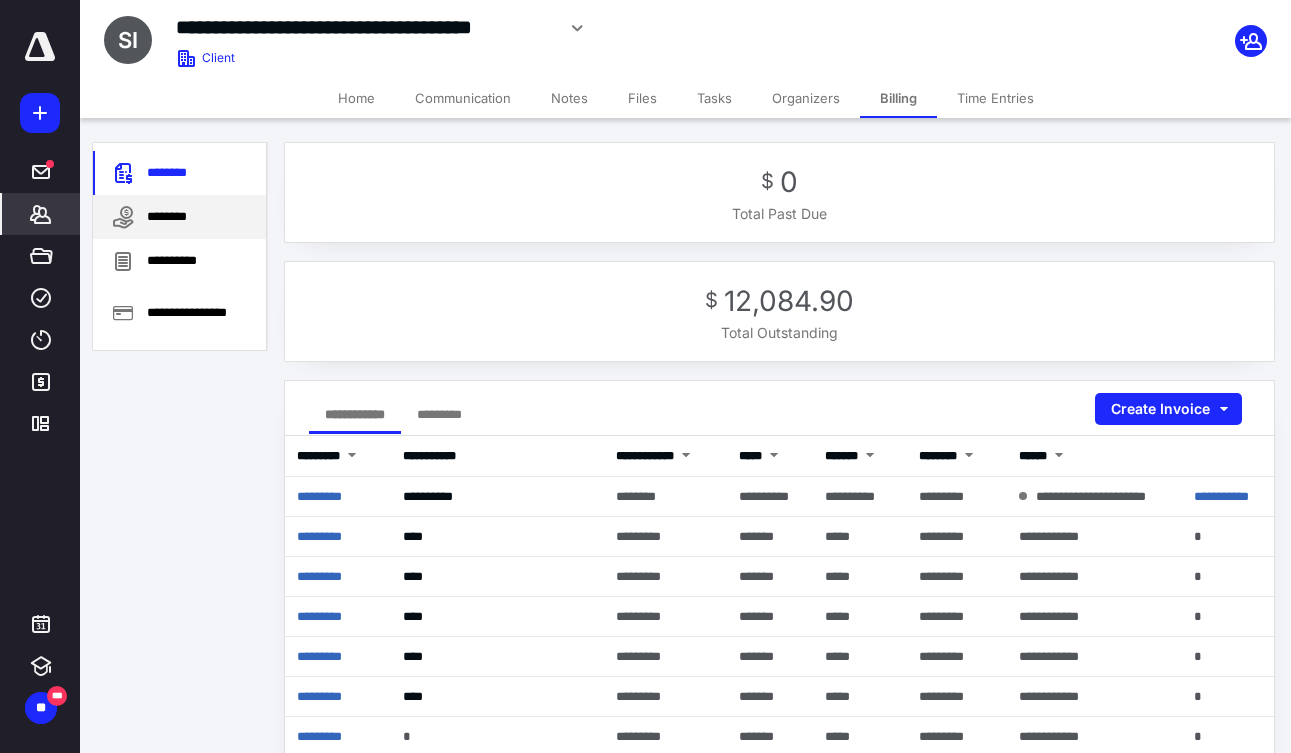 click on "********" at bounding box center (179, 217) 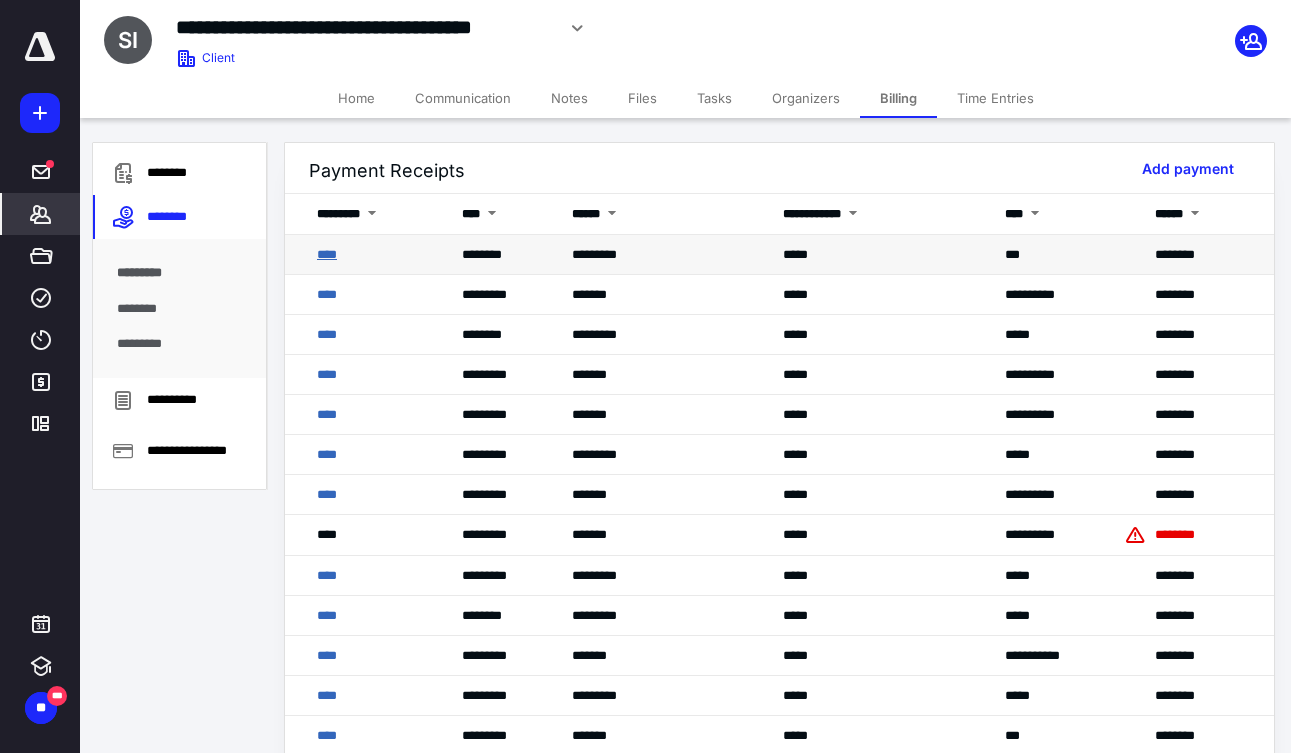click on "****" at bounding box center [327, 254] 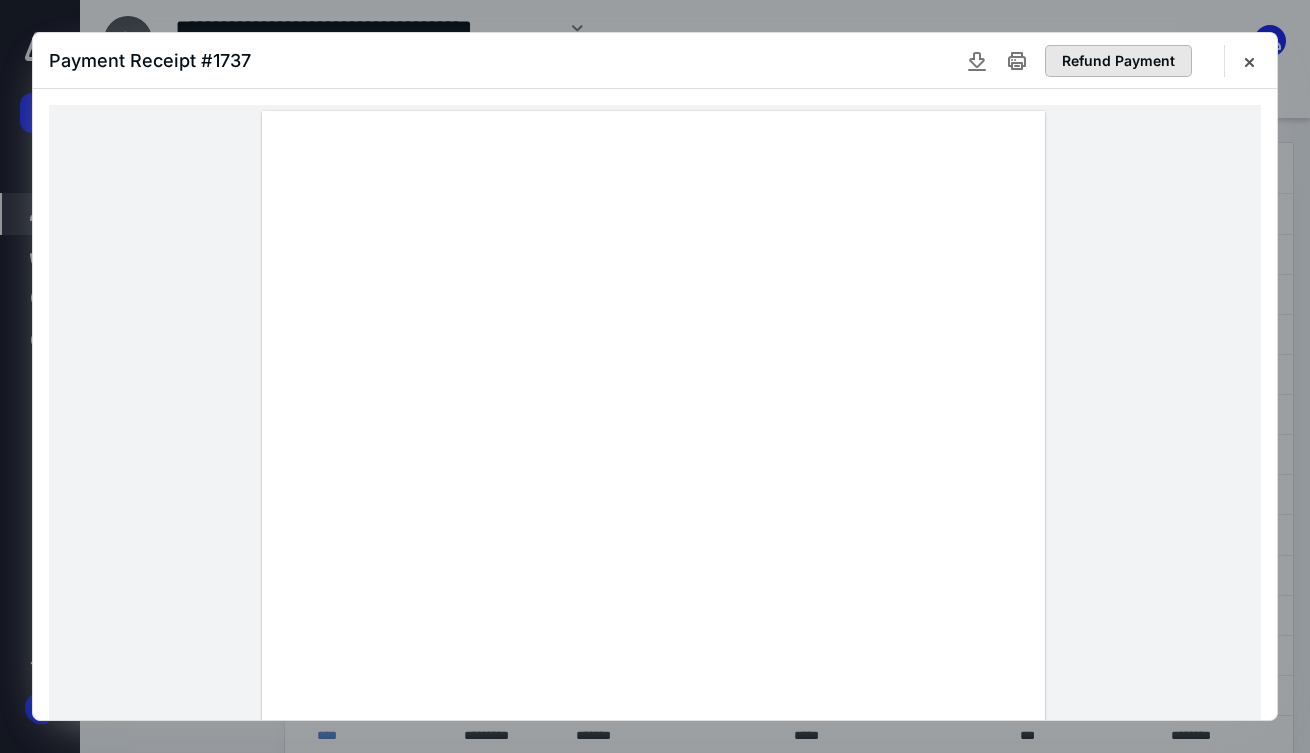 click on "Refund Payment" at bounding box center (1118, 61) 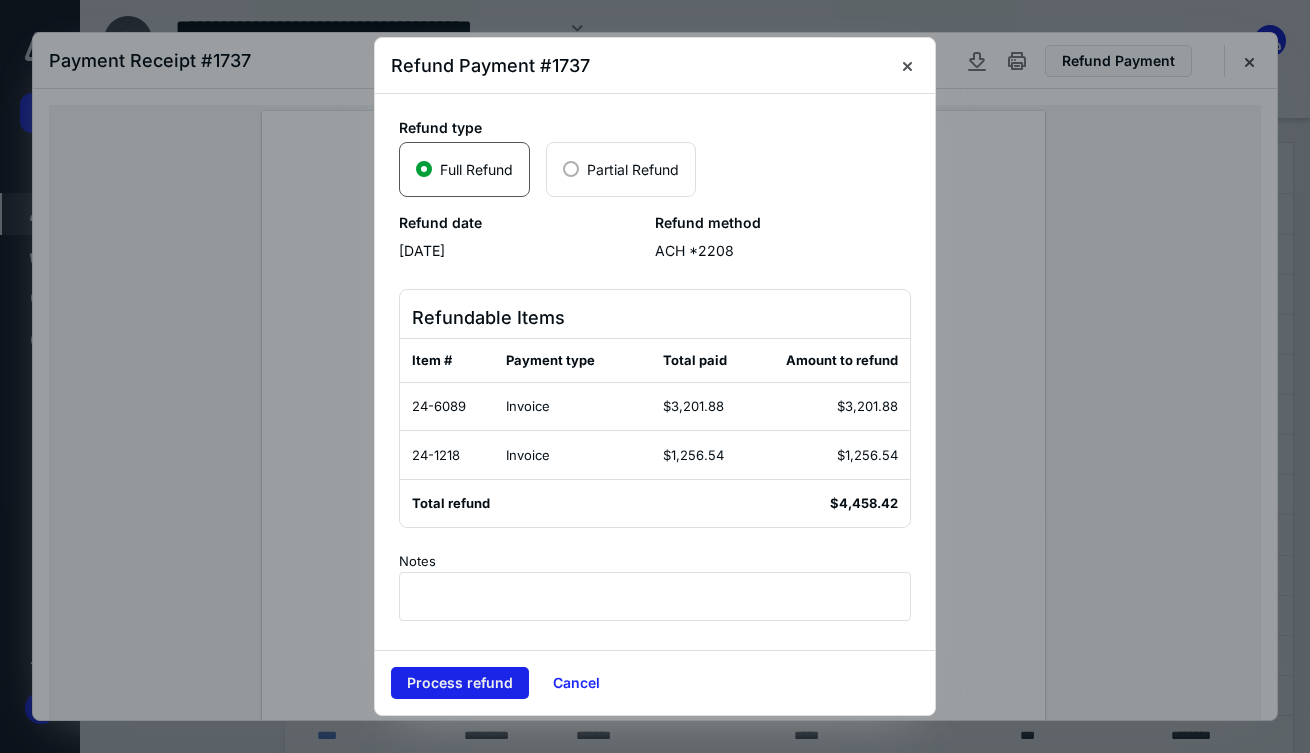click on "Process refund" at bounding box center [460, 683] 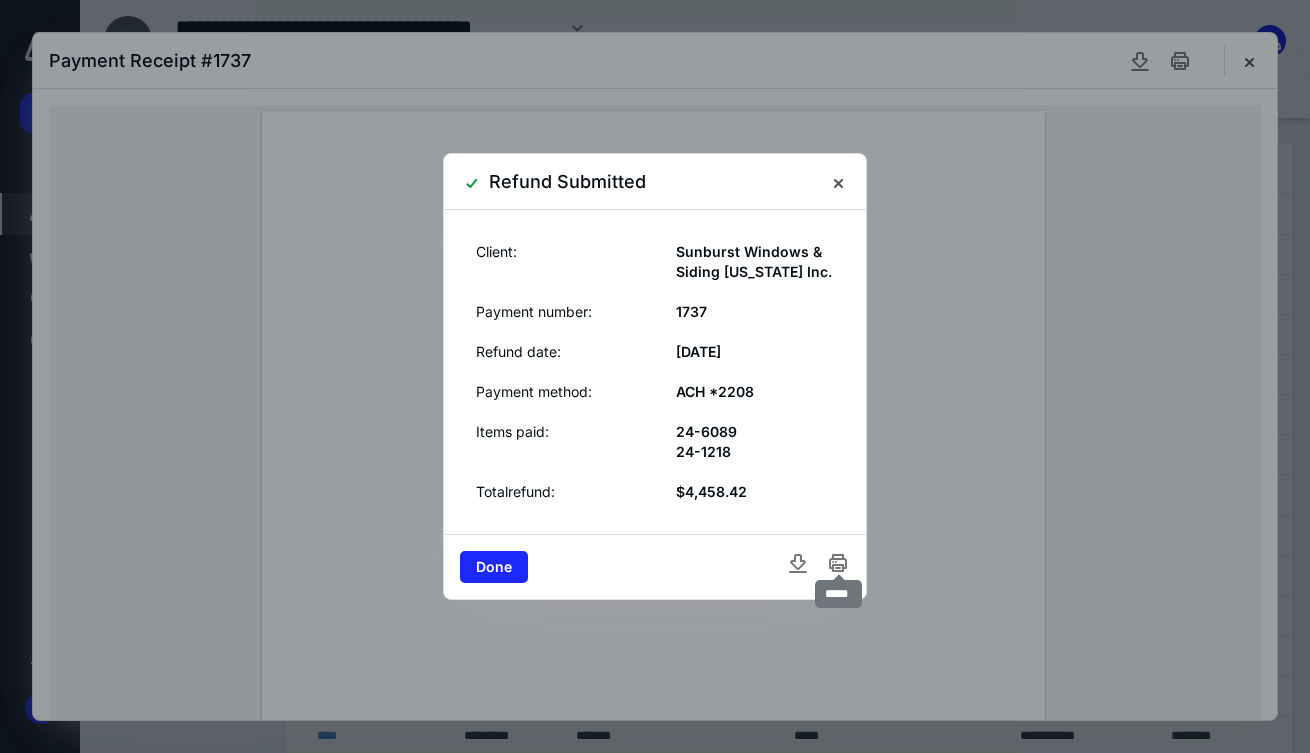 click 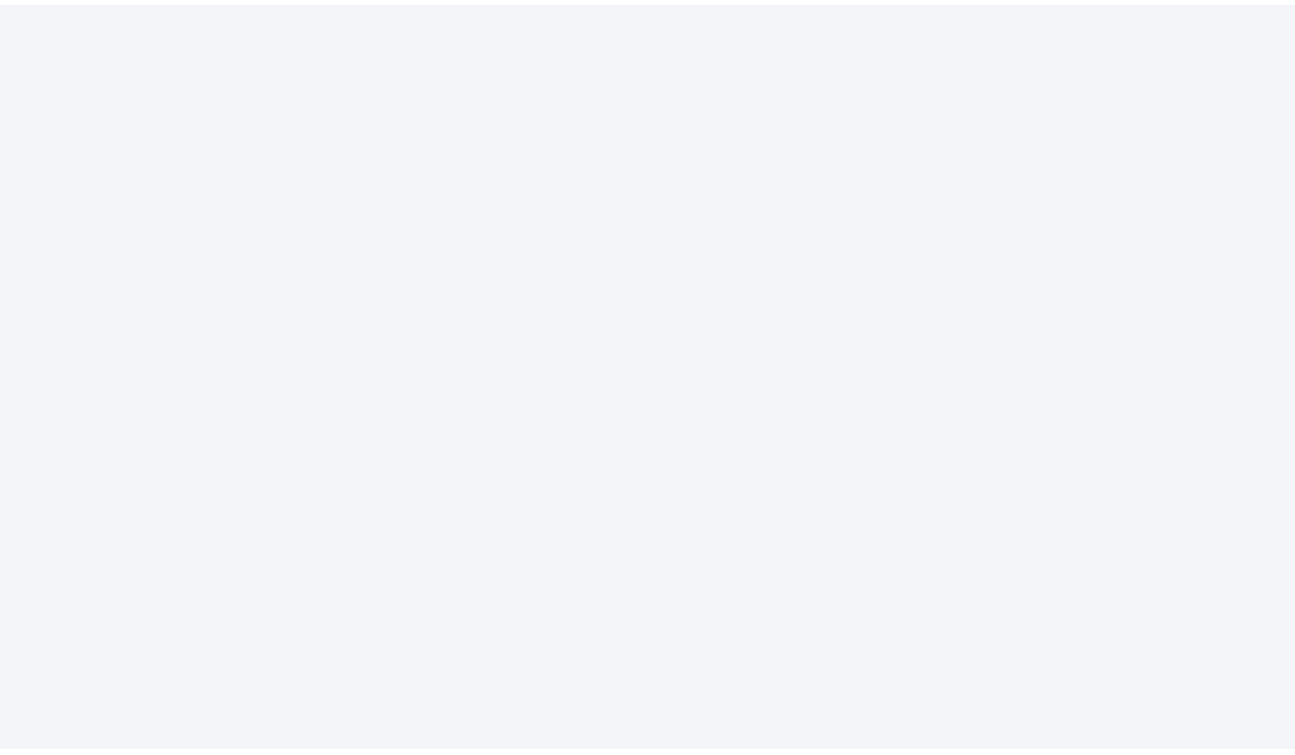 scroll, scrollTop: 0, scrollLeft: 0, axis: both 